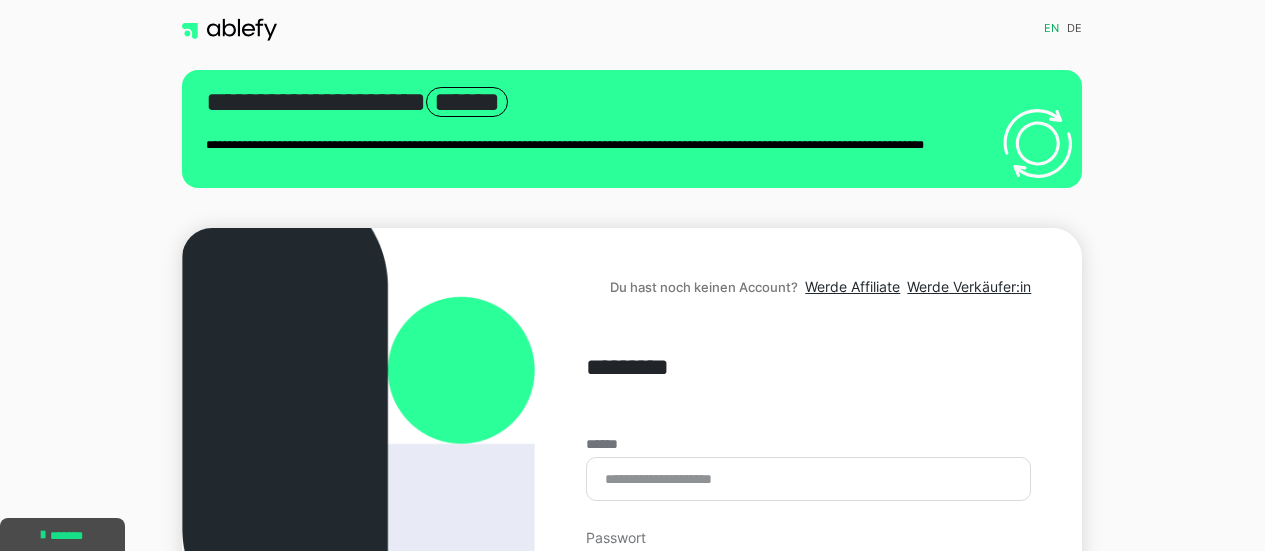 scroll, scrollTop: 0, scrollLeft: 0, axis: both 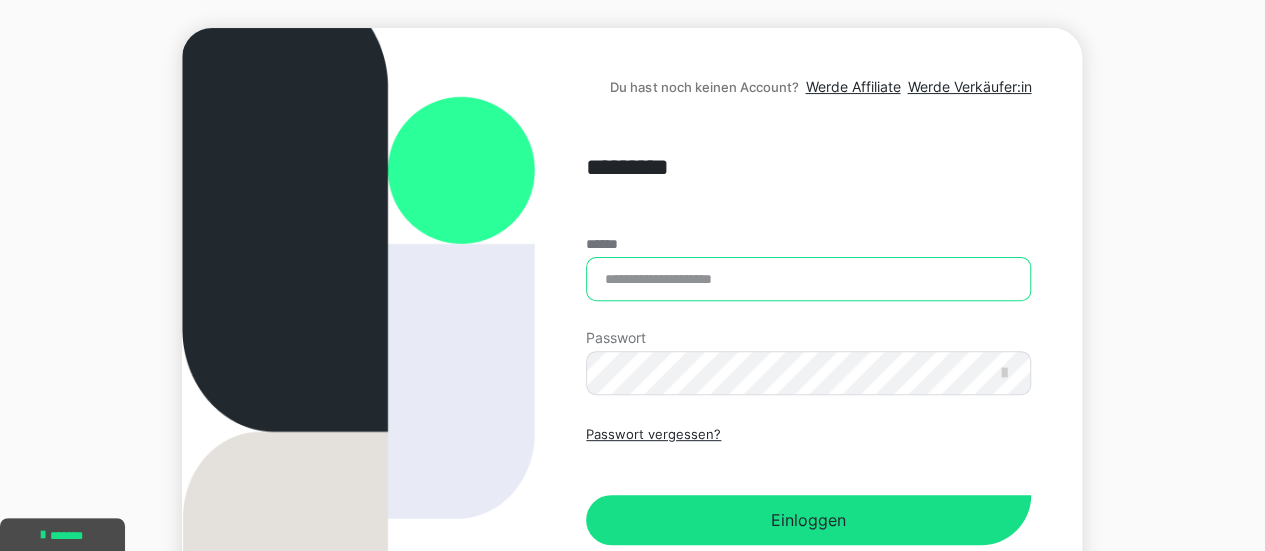 click on "******" at bounding box center [808, 279] 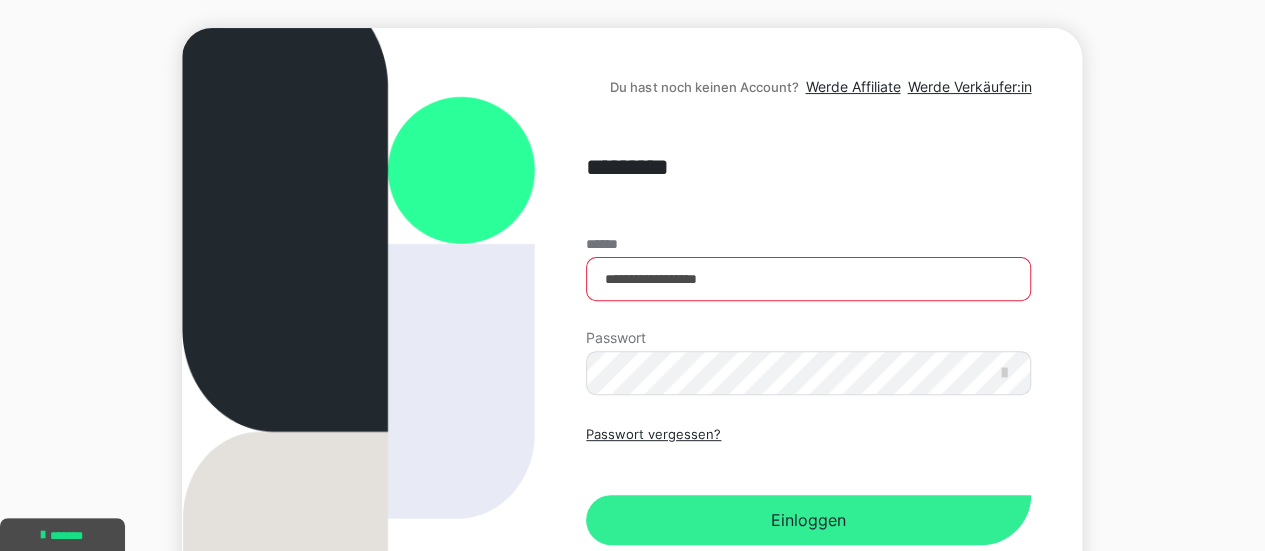 click on "Einloggen" at bounding box center [808, 520] 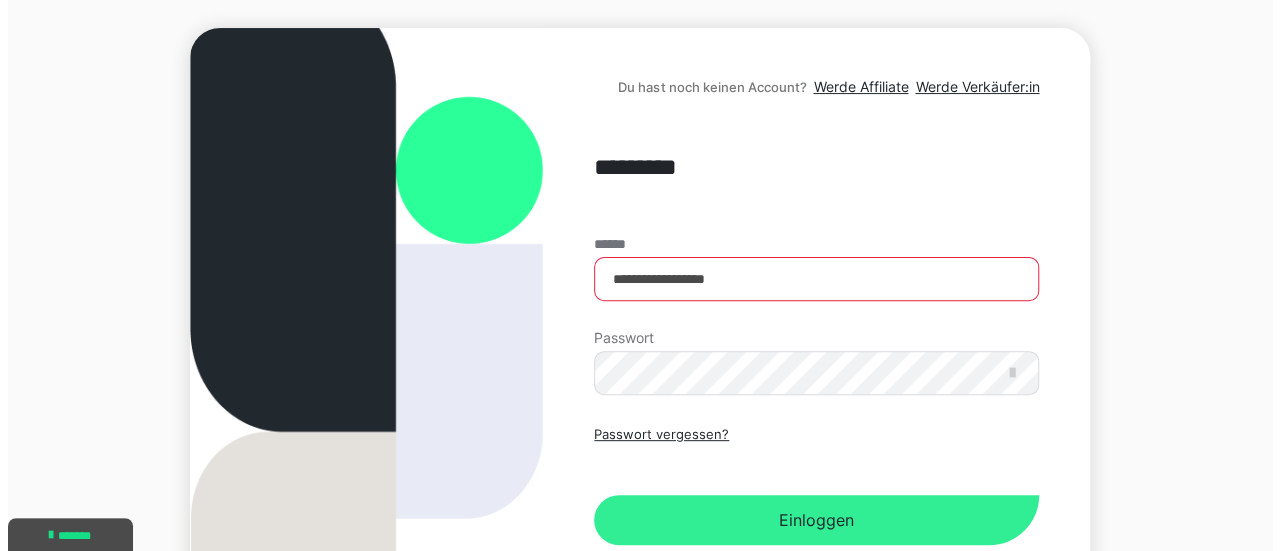 scroll, scrollTop: 0, scrollLeft: 0, axis: both 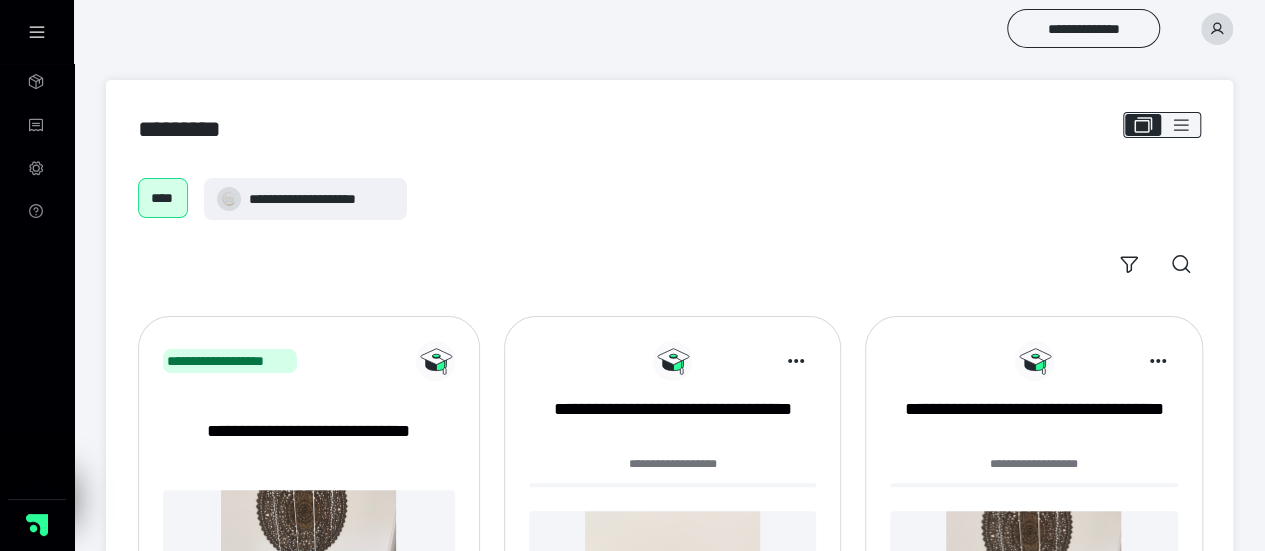 click on "**********" at bounding box center (669, 199) 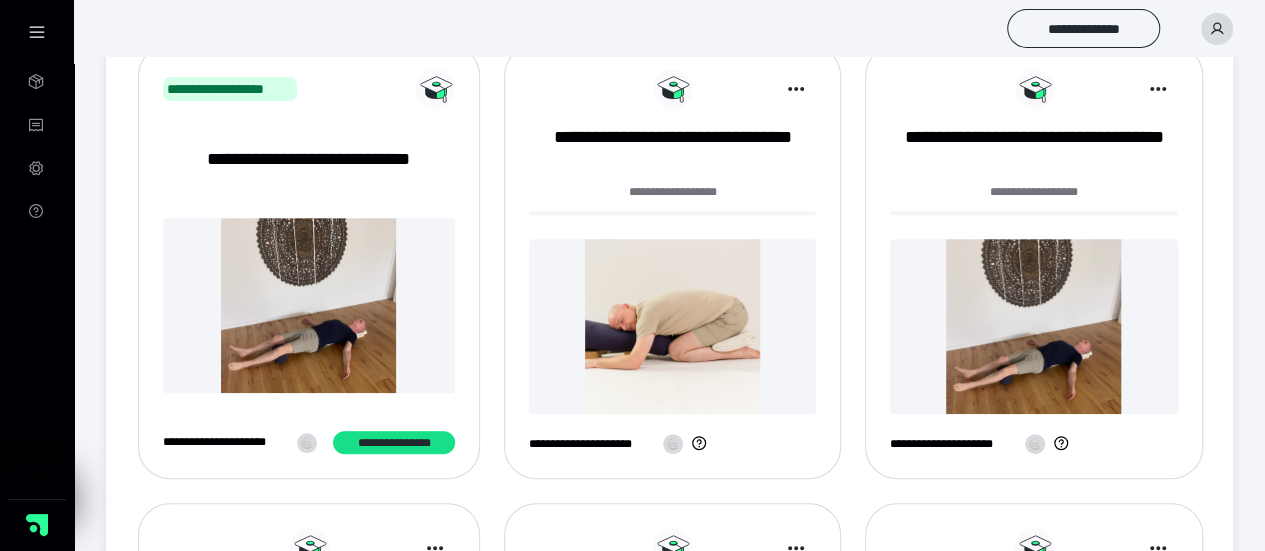 scroll, scrollTop: 273, scrollLeft: 0, axis: vertical 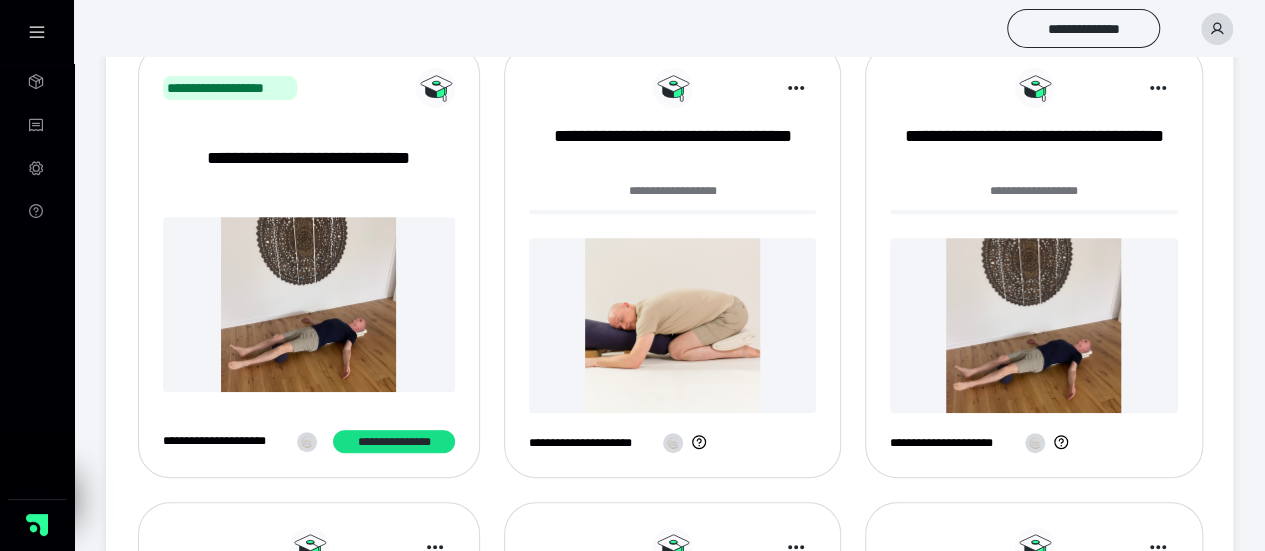 click at bounding box center (673, 325) 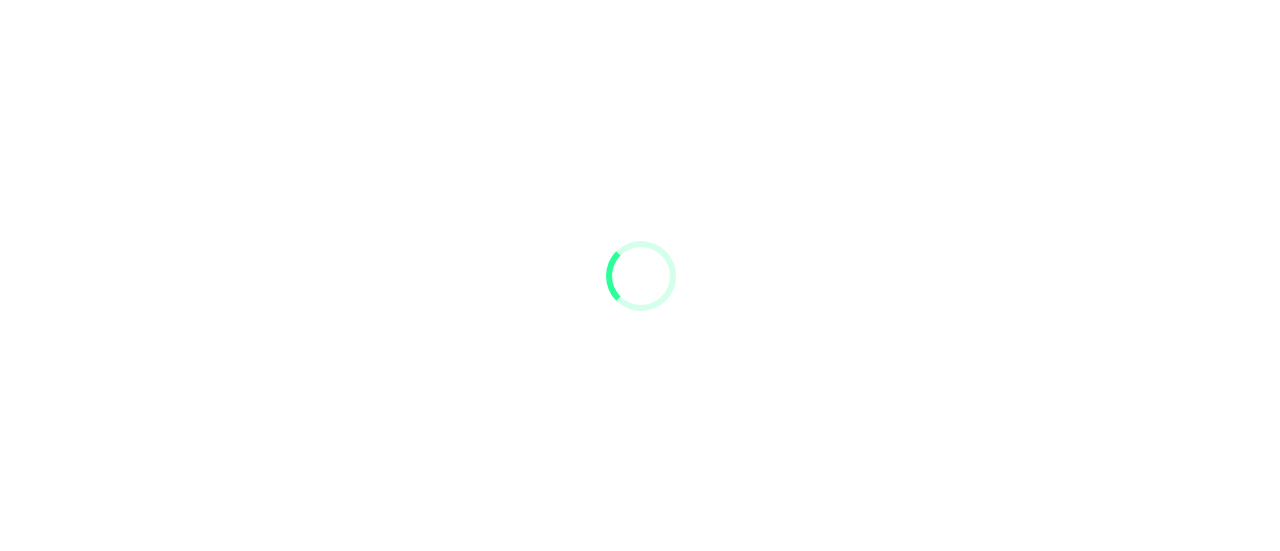 scroll, scrollTop: 0, scrollLeft: 0, axis: both 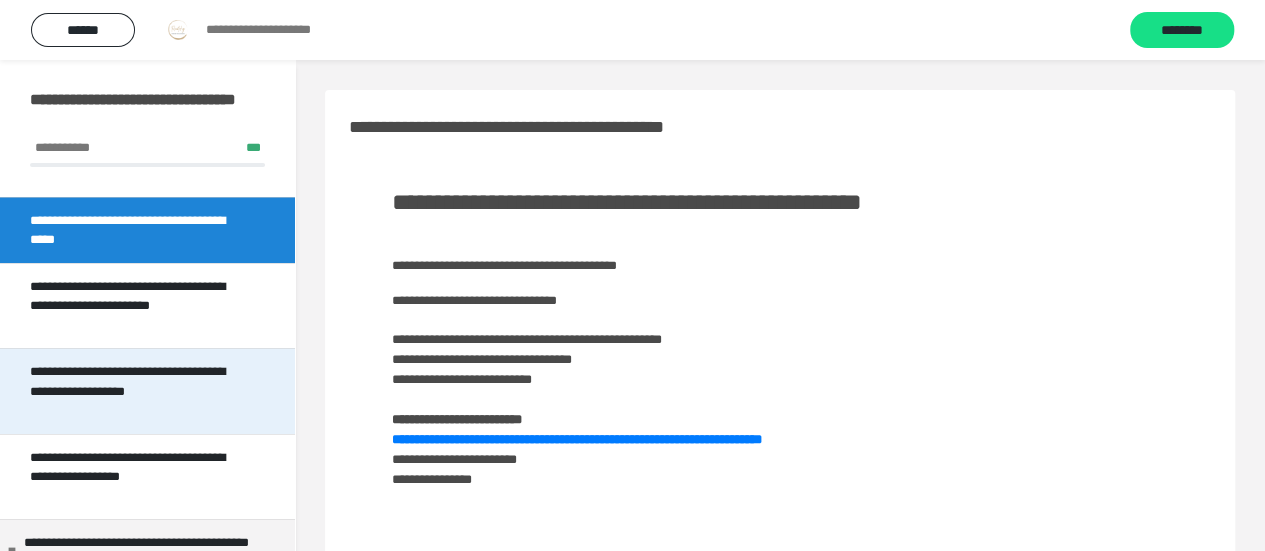 click on "**********" at bounding box center [147, 391] 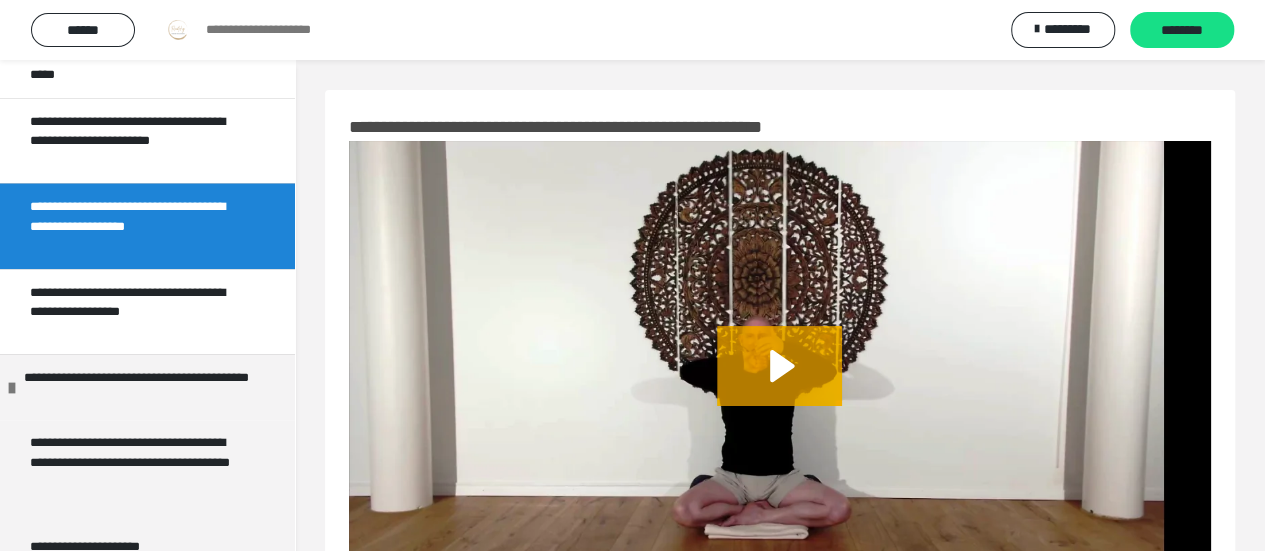scroll, scrollTop: 166, scrollLeft: 0, axis: vertical 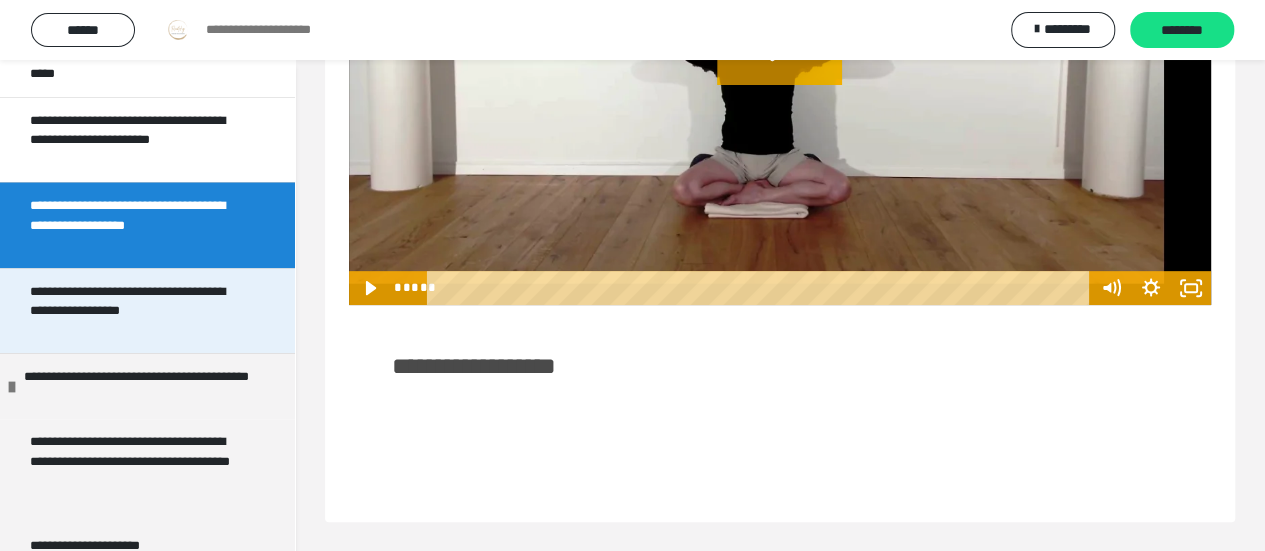 click on "**********" at bounding box center [132, 311] 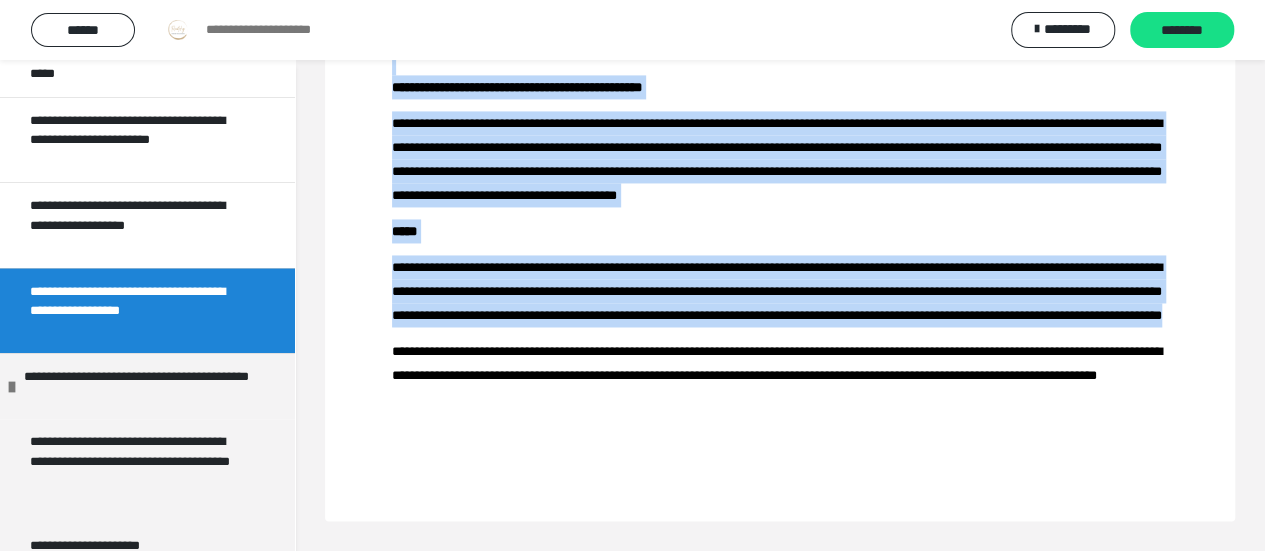 scroll, scrollTop: 1697, scrollLeft: 0, axis: vertical 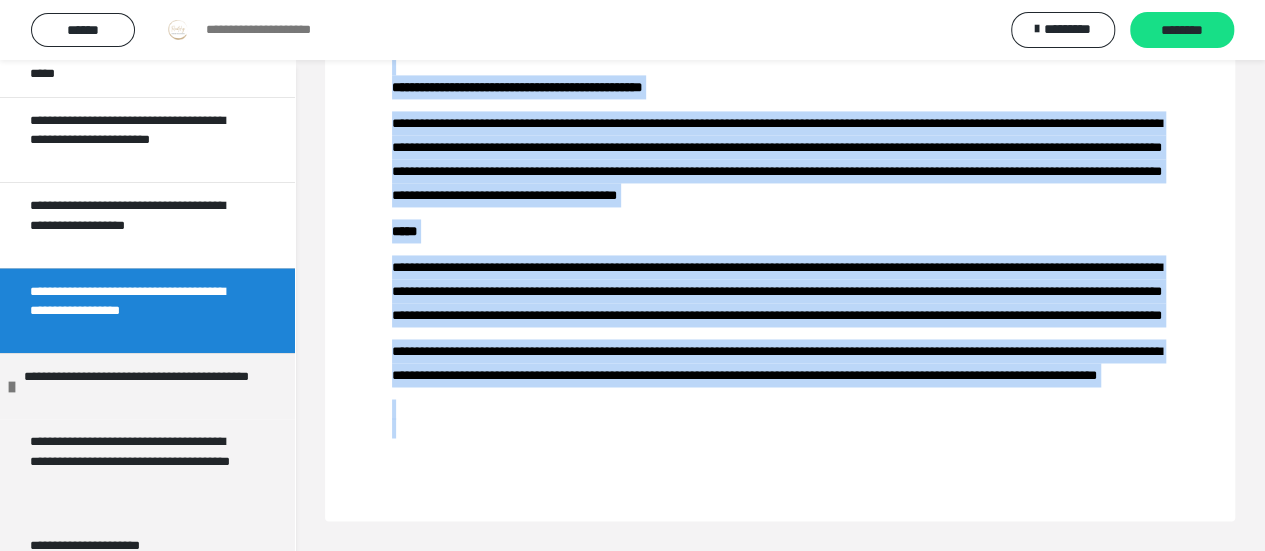 click on "**********" at bounding box center [780, -433] 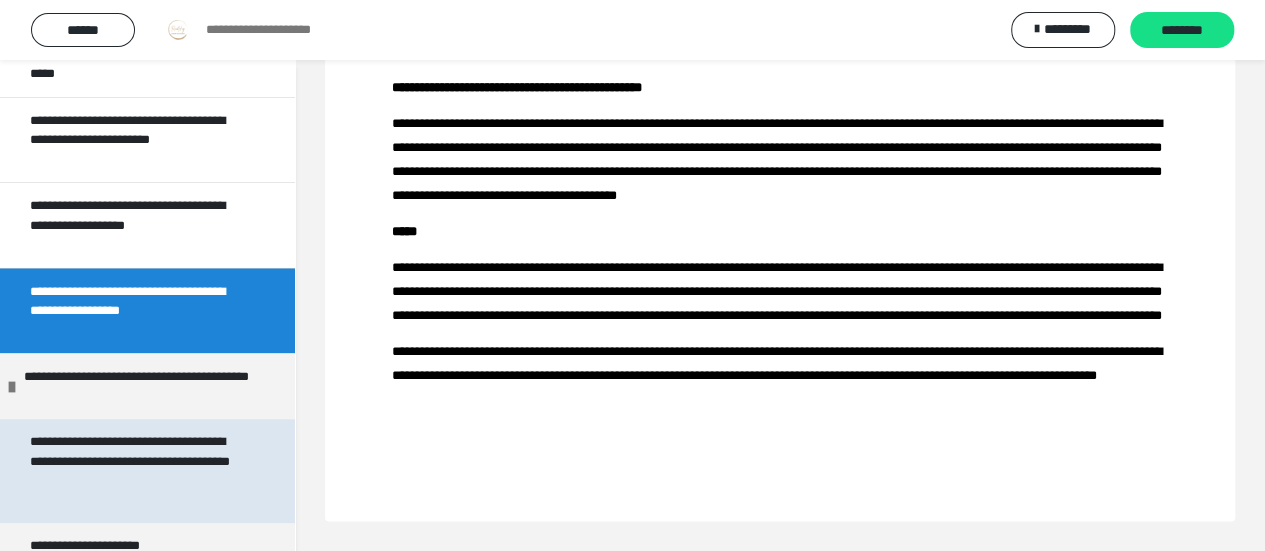 click on "**********" at bounding box center [132, 471] 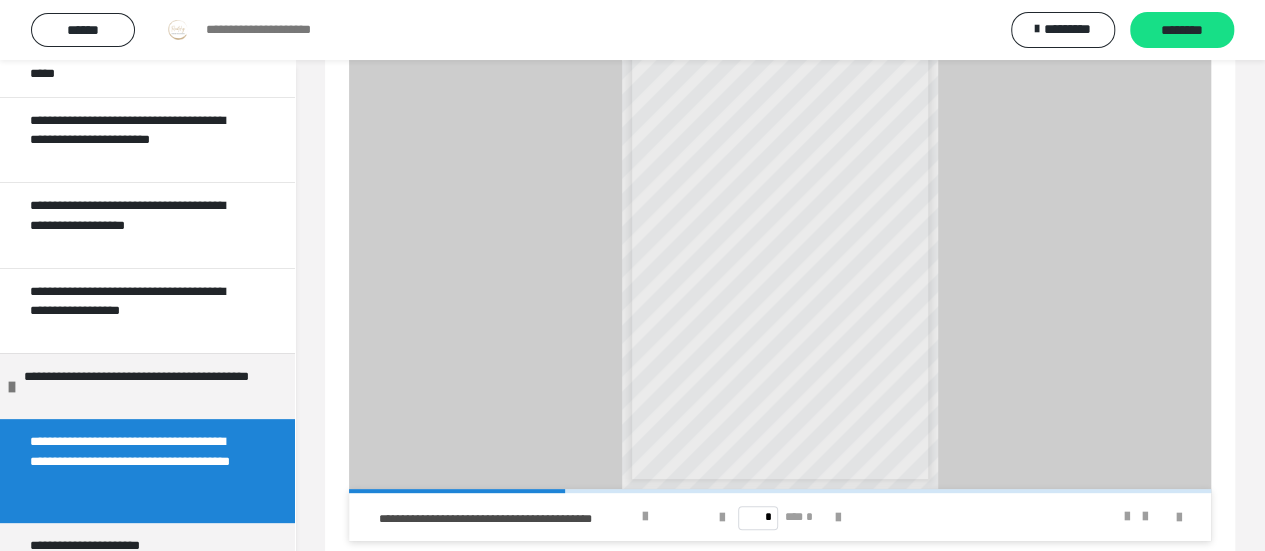 scroll, scrollTop: 144, scrollLeft: 0, axis: vertical 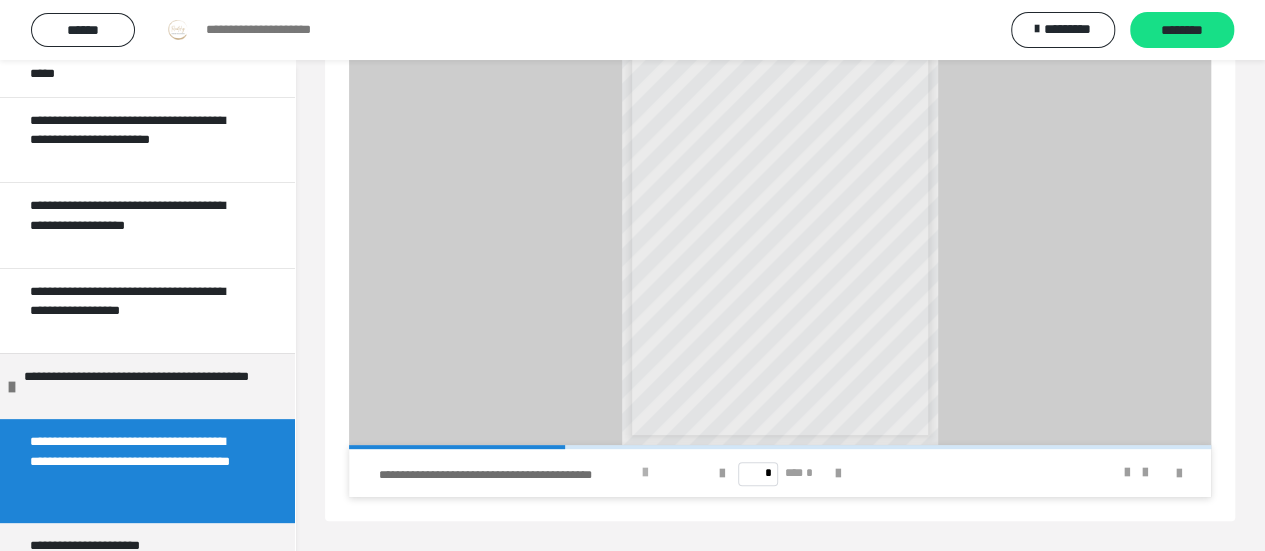 click at bounding box center [644, 473] 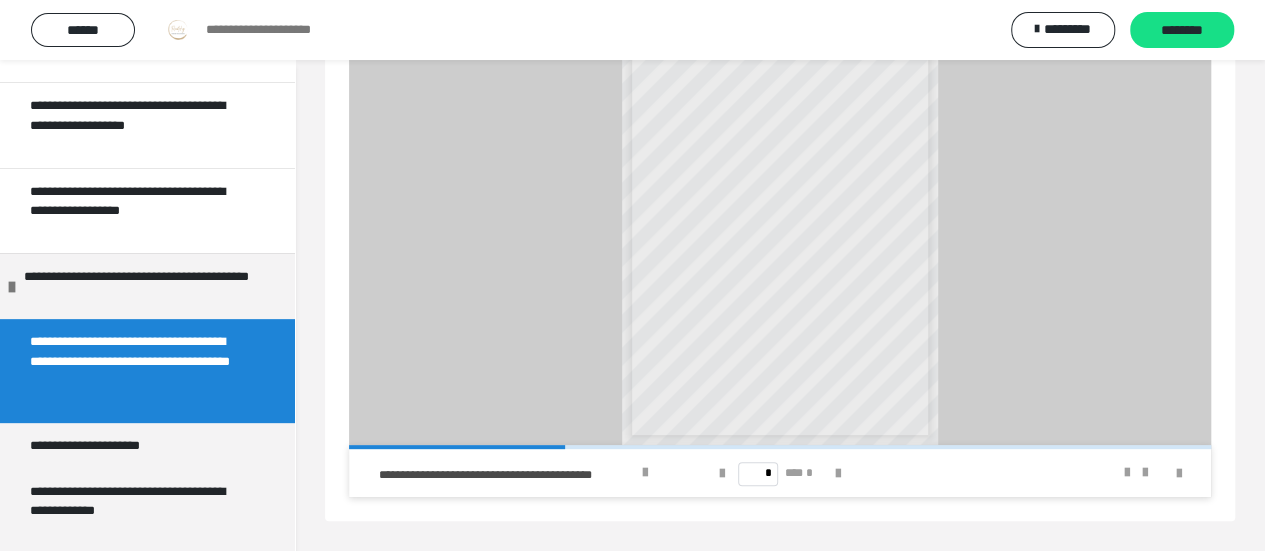 scroll, scrollTop: 366, scrollLeft: 0, axis: vertical 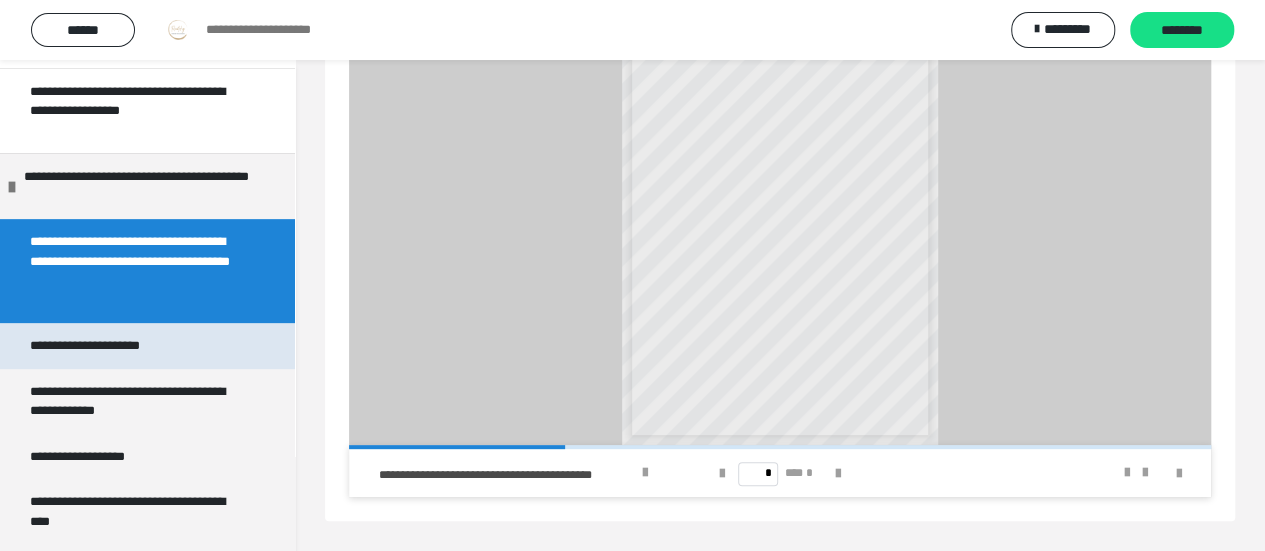 click on "**********" at bounding box center (108, 346) 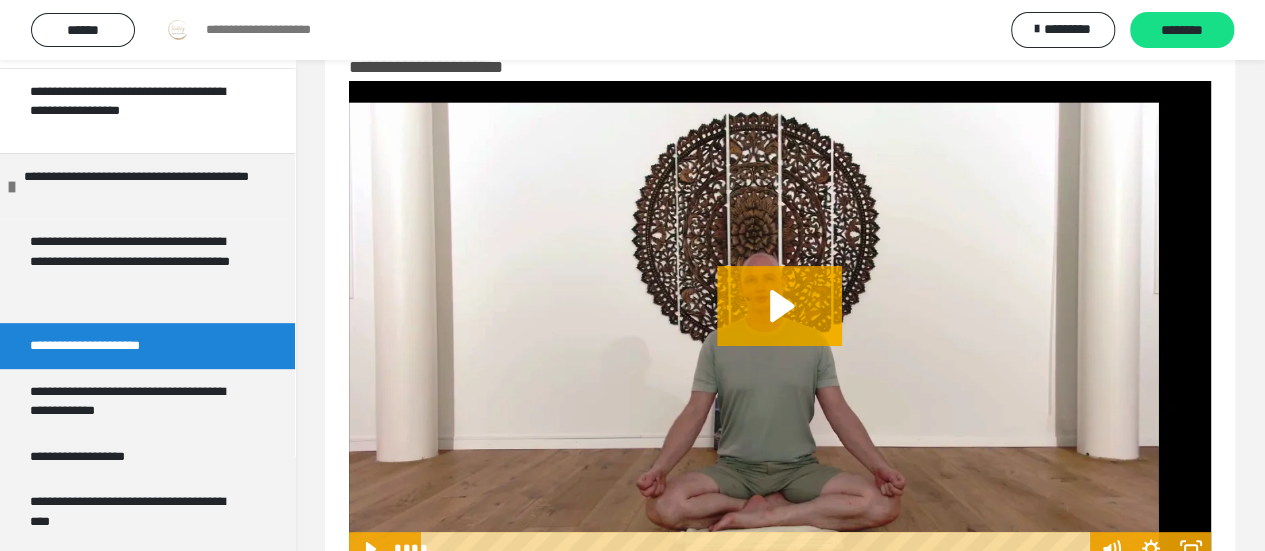 scroll, scrollTop: 128, scrollLeft: 0, axis: vertical 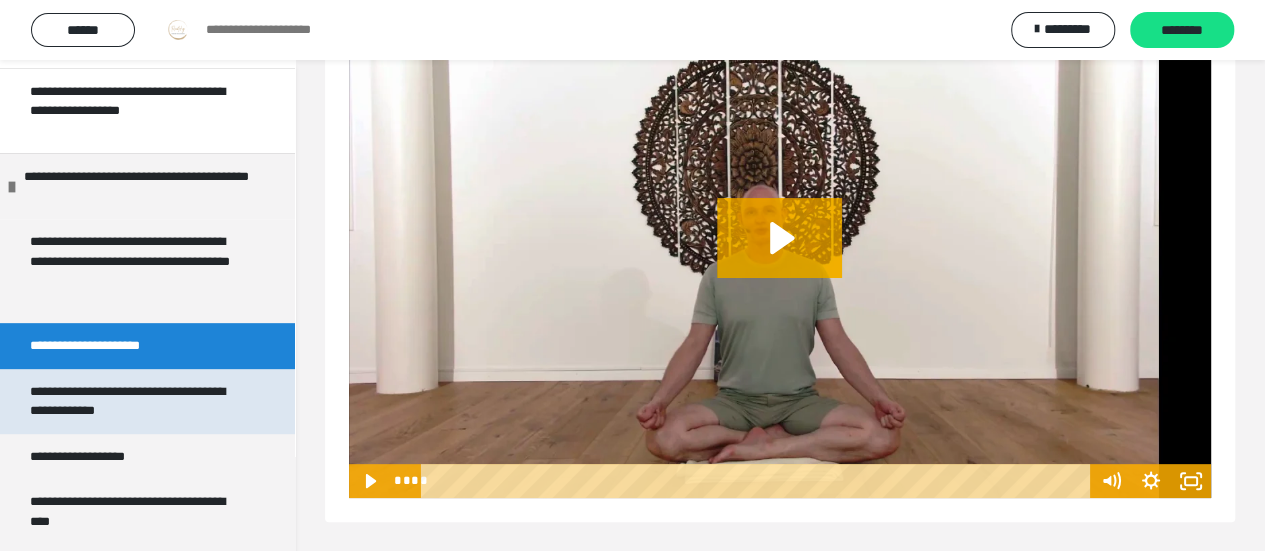 click on "**********" at bounding box center [132, 401] 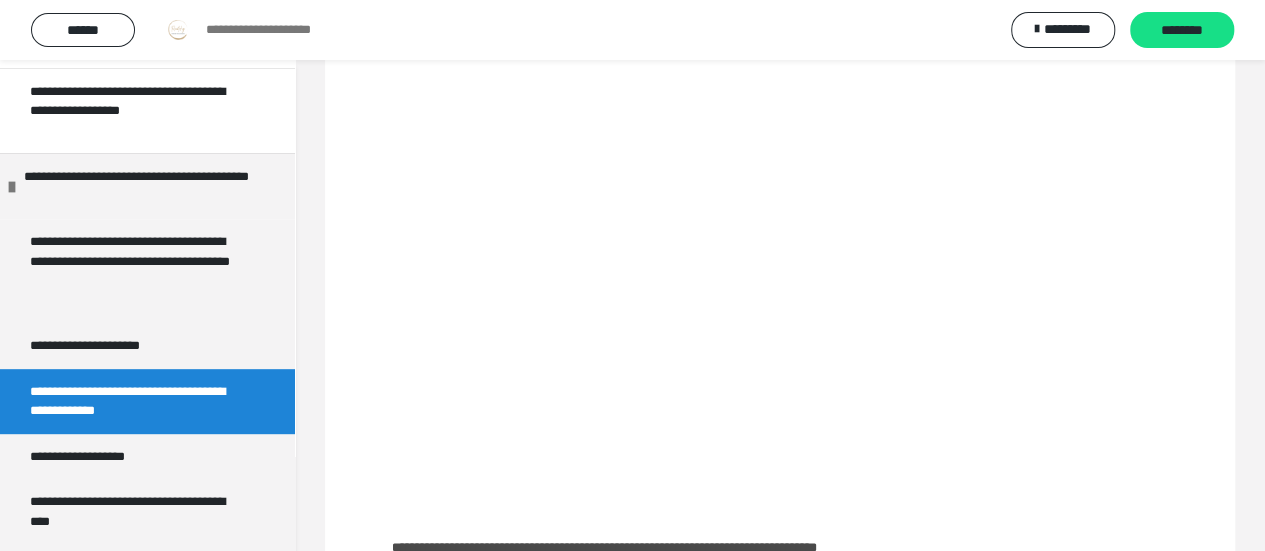 scroll, scrollTop: 60, scrollLeft: 0, axis: vertical 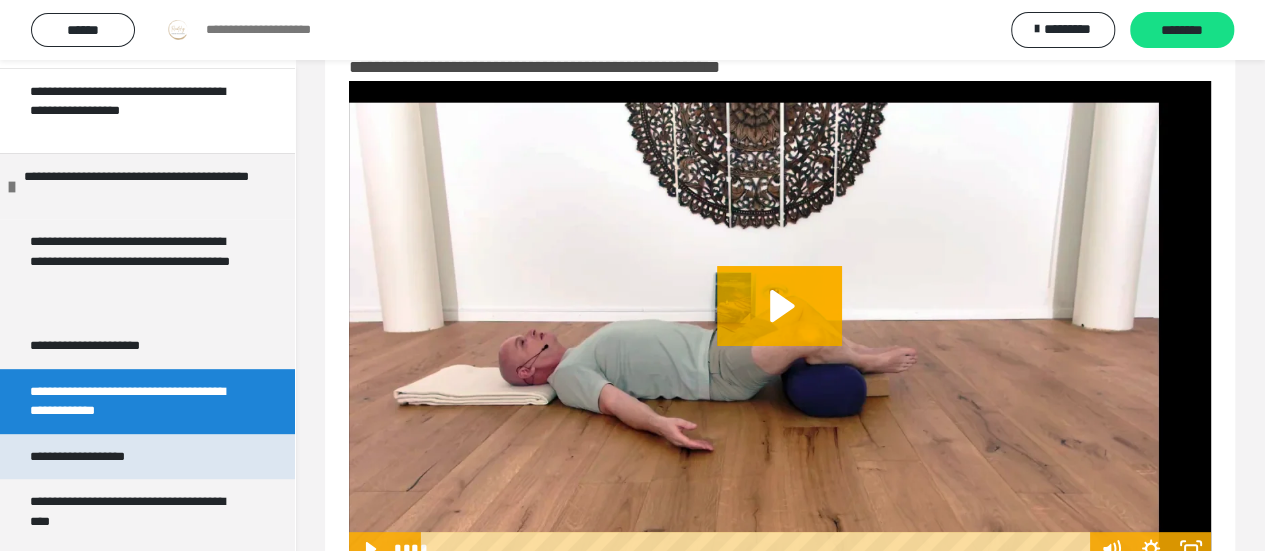 click on "**********" at bounding box center [102, 457] 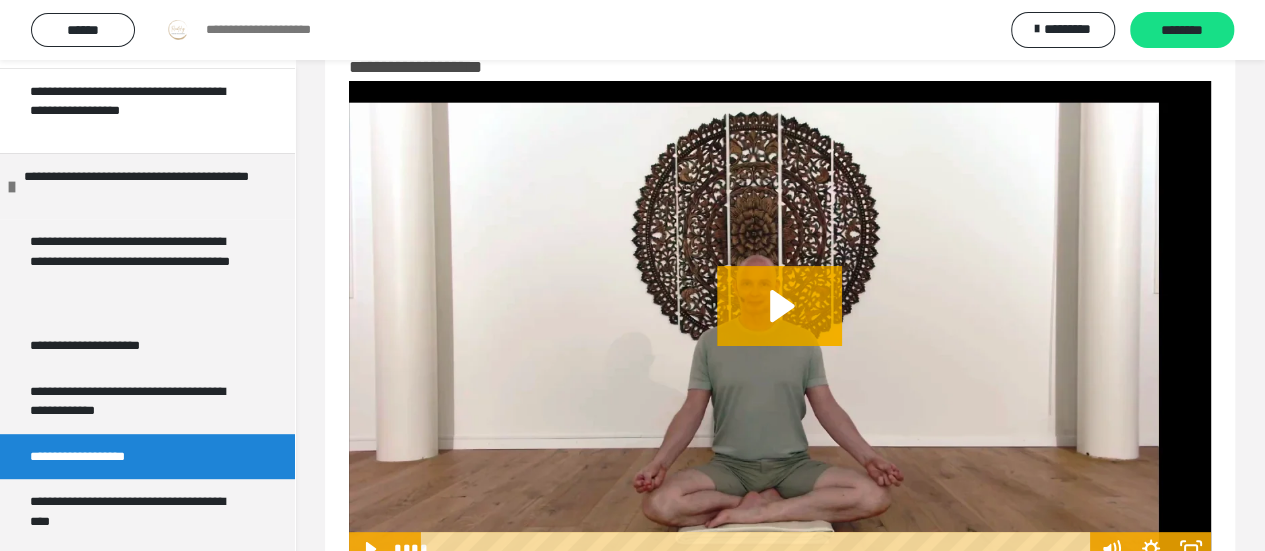 scroll, scrollTop: 128, scrollLeft: 0, axis: vertical 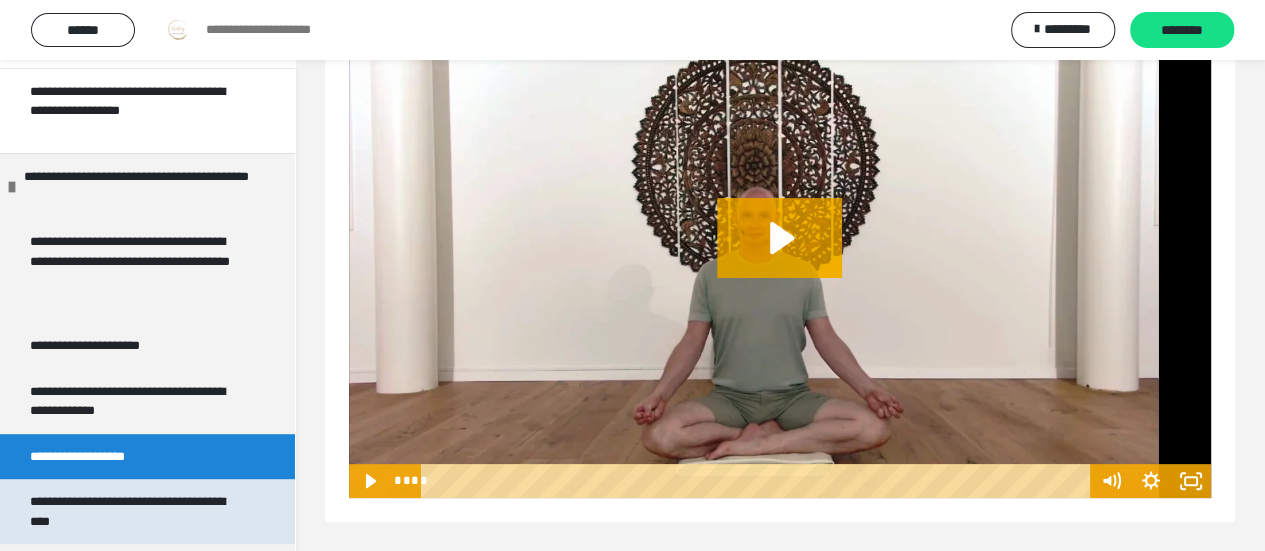 click on "**********" at bounding box center (132, 511) 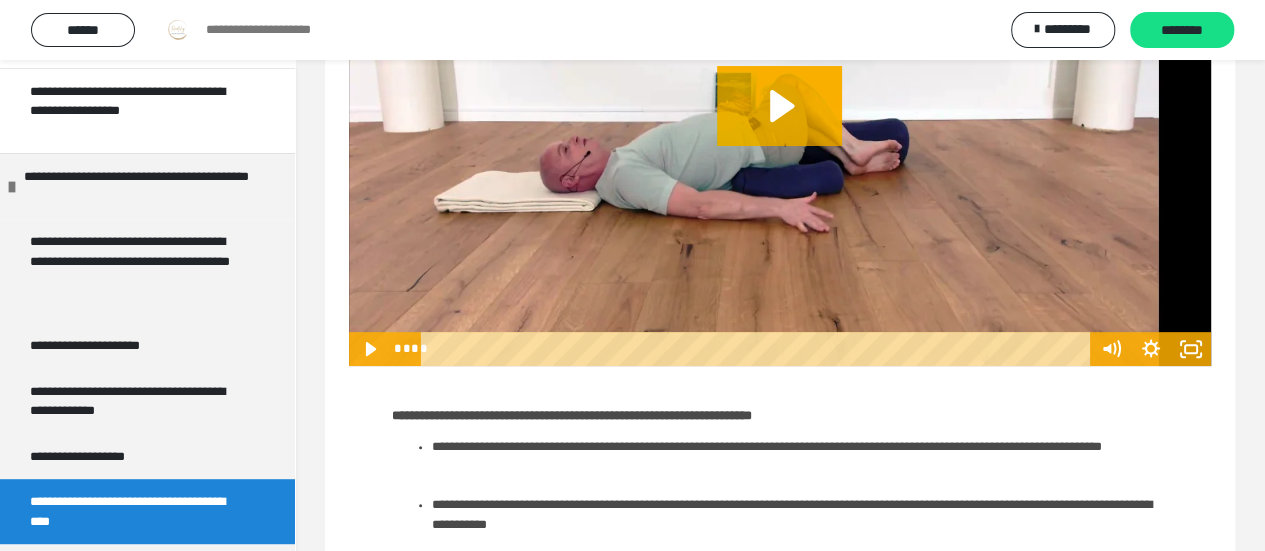 scroll, scrollTop: 422, scrollLeft: 0, axis: vertical 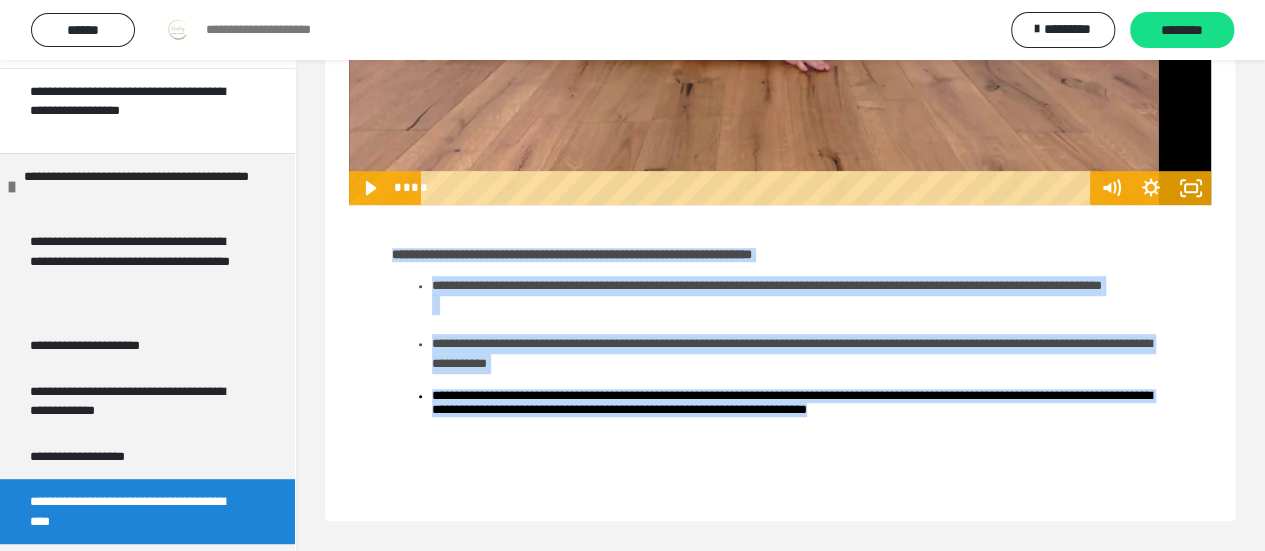 drag, startPoint x: 394, startPoint y: 251, endPoint x: 561, endPoint y: 431, distance: 245.53818 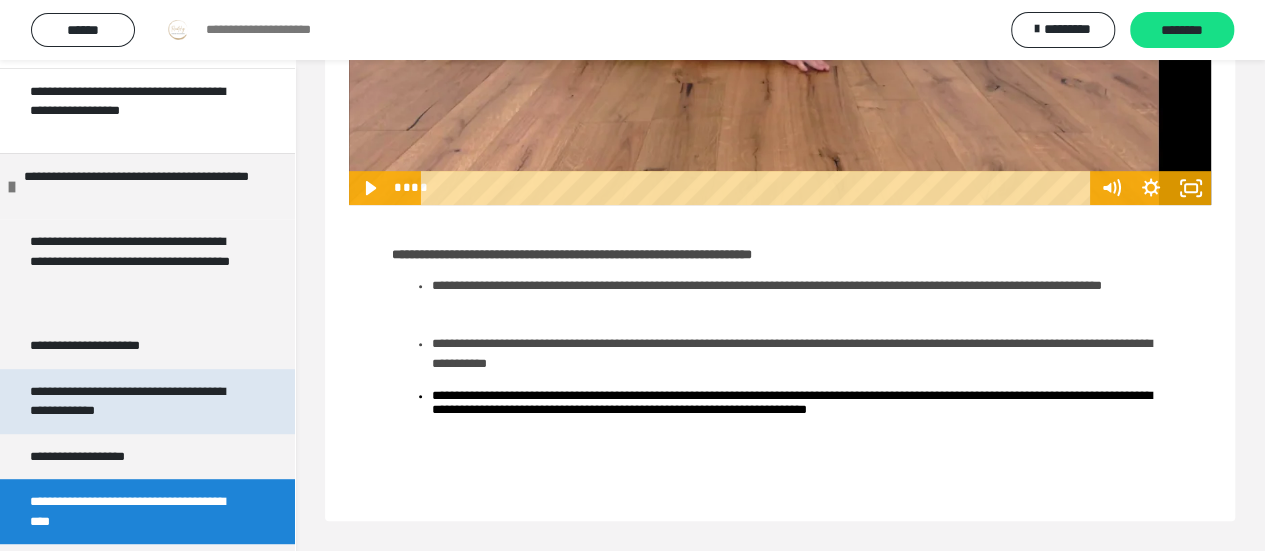 click on "**********" at bounding box center (132, 401) 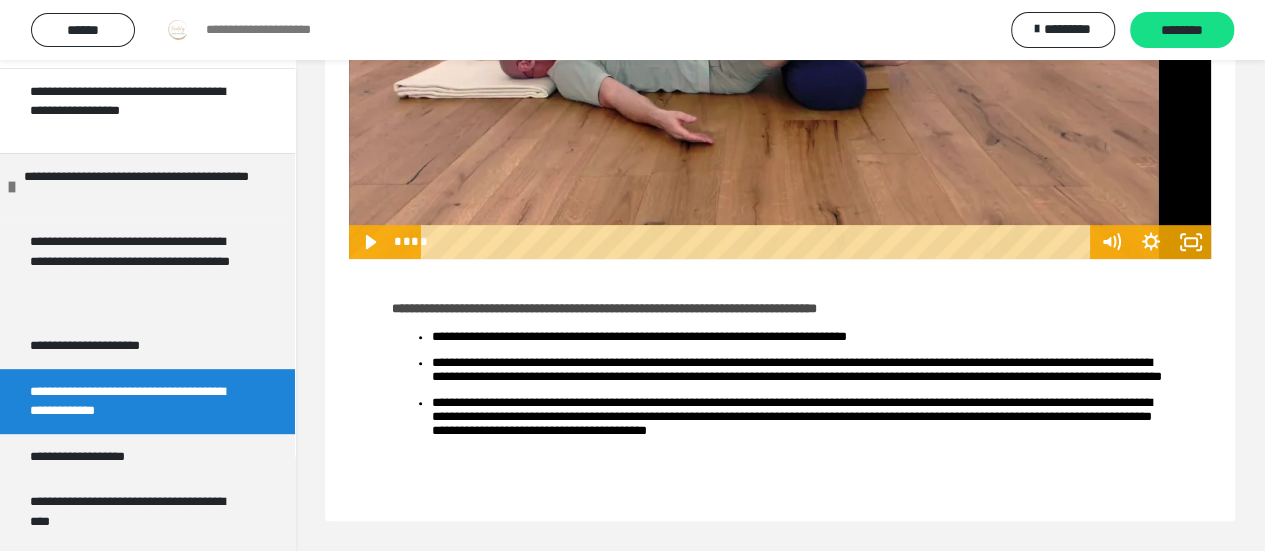 scroll, scrollTop: 60, scrollLeft: 0, axis: vertical 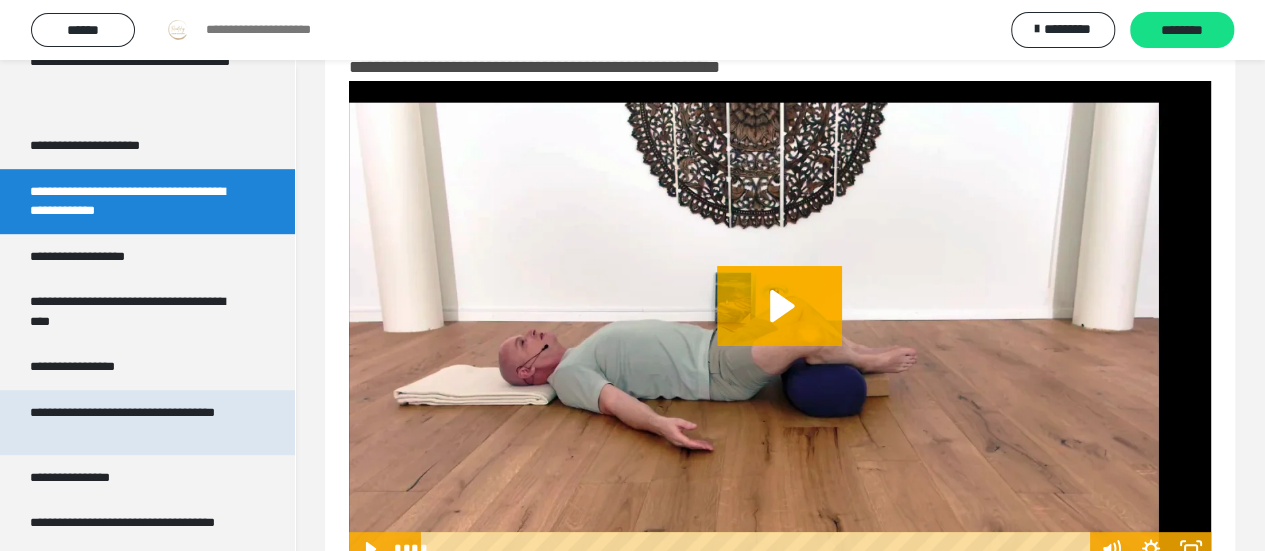 click on "**********" at bounding box center [132, 422] 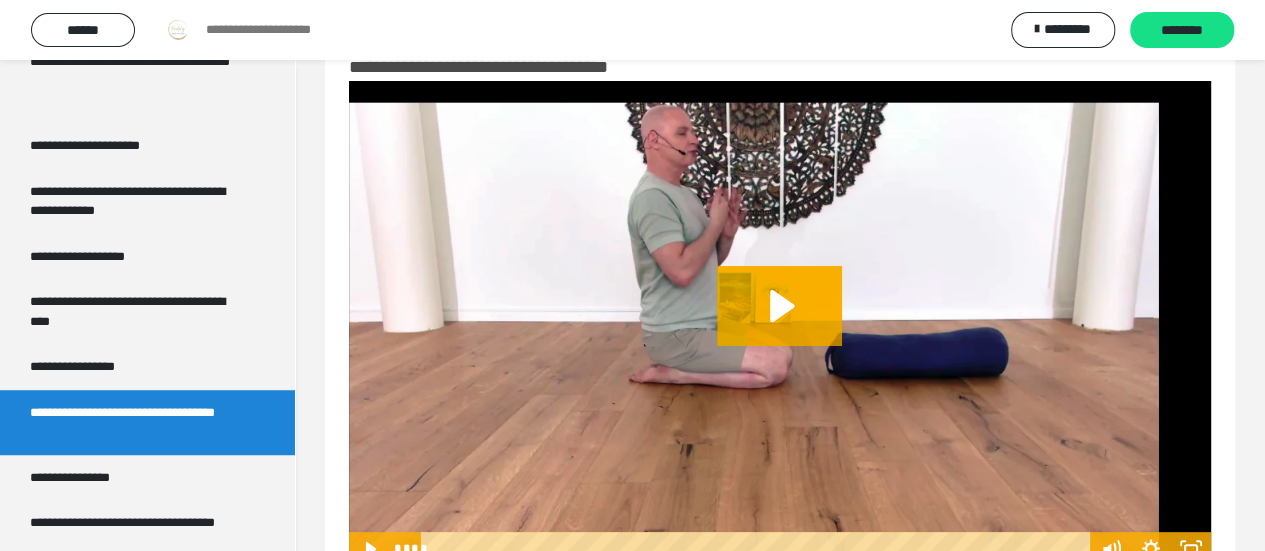 scroll, scrollTop: 406, scrollLeft: 0, axis: vertical 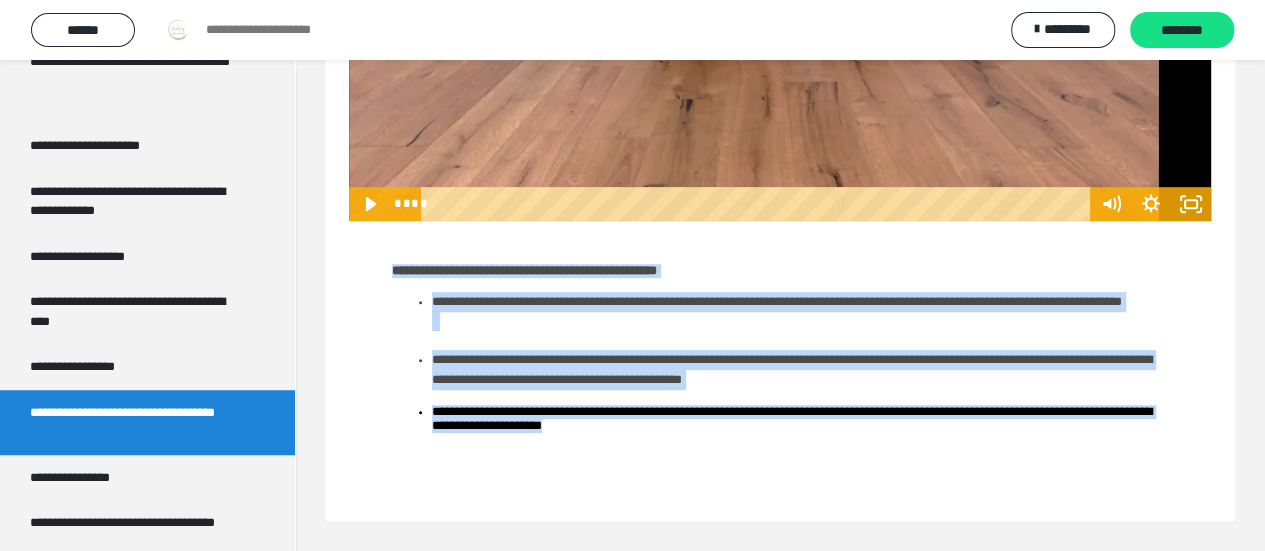 drag, startPoint x: 394, startPoint y: 271, endPoint x: 1156, endPoint y: 429, distance: 778.2082 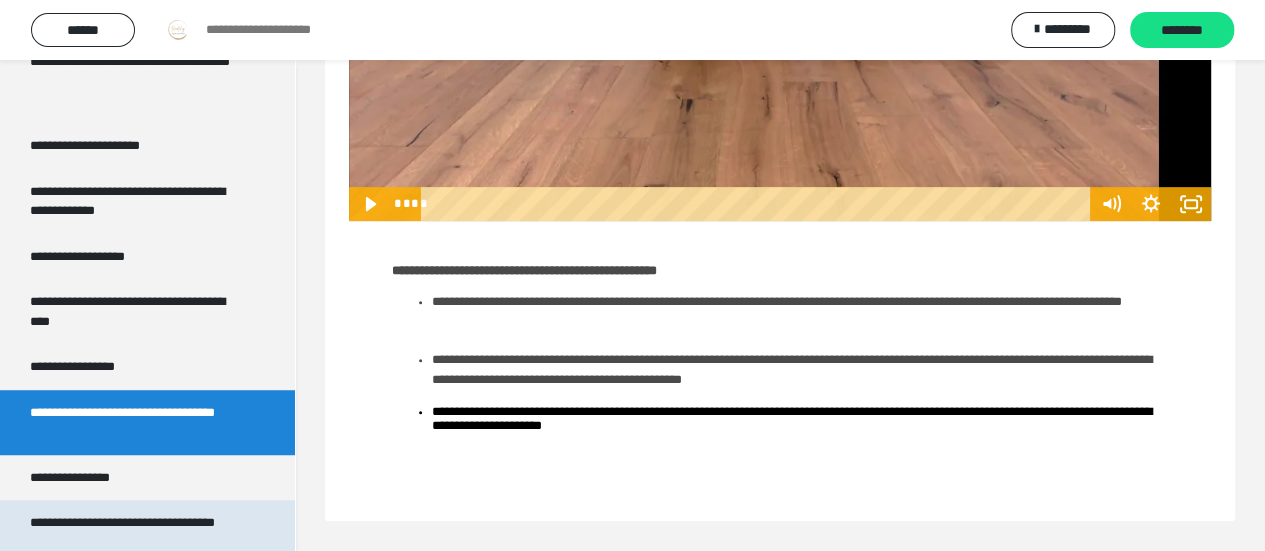 click on "**********" at bounding box center [132, 532] 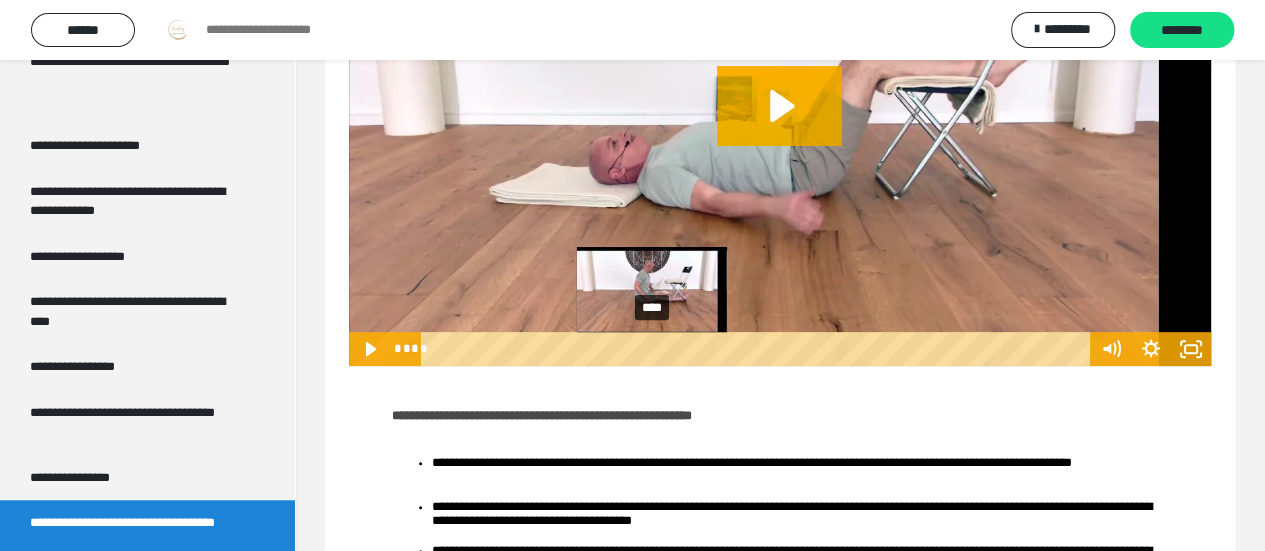 scroll, scrollTop: 460, scrollLeft: 0, axis: vertical 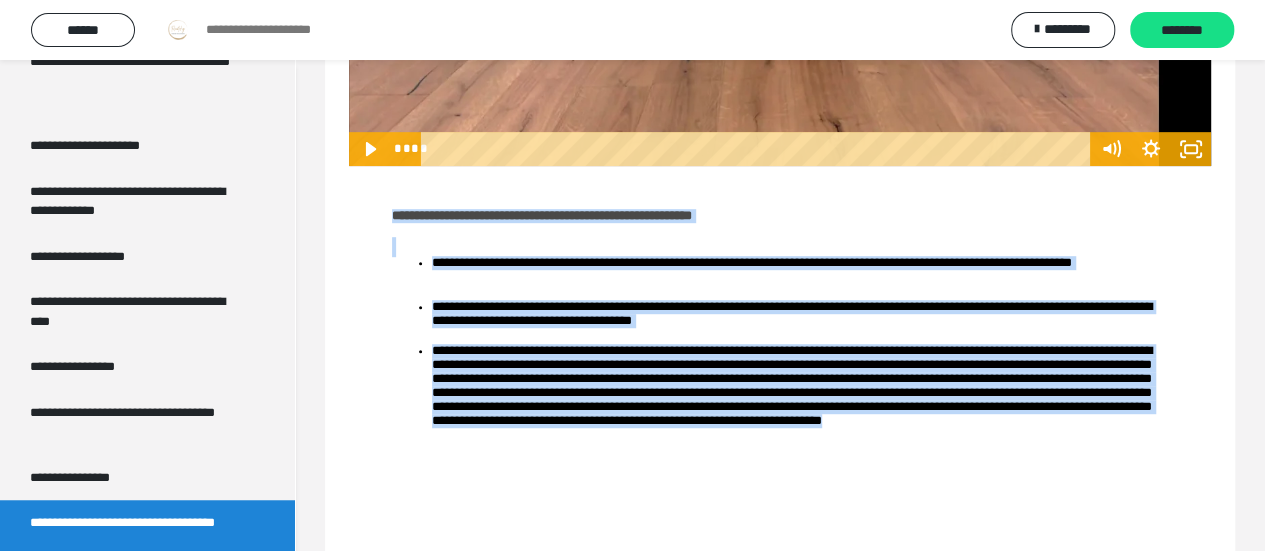 drag, startPoint x: 395, startPoint y: 212, endPoint x: 918, endPoint y: 467, distance: 581.85394 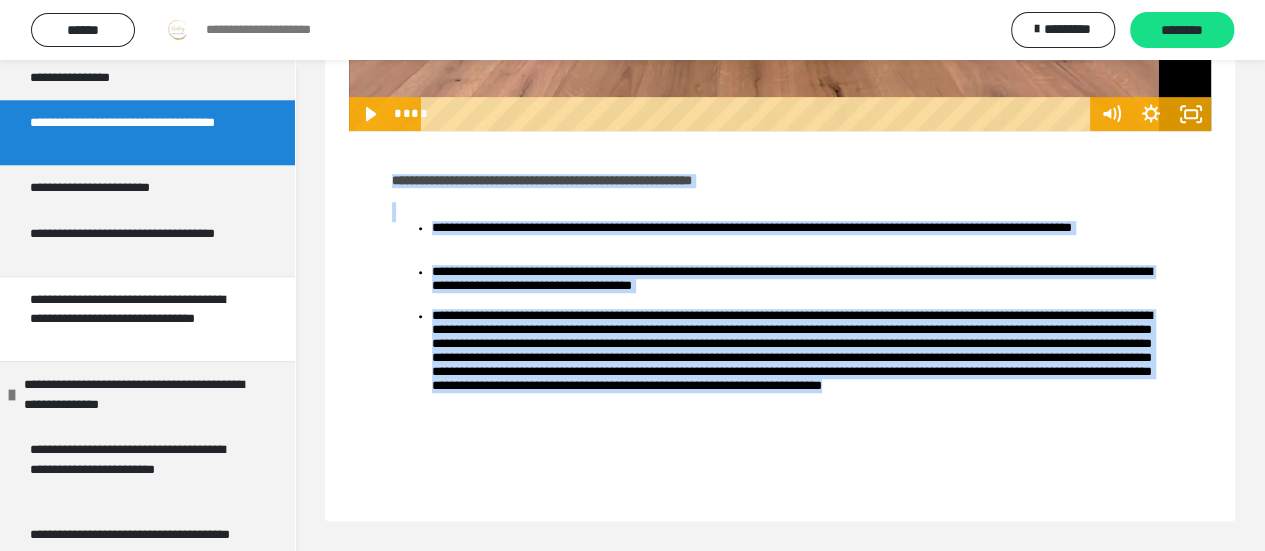 scroll, scrollTop: 969, scrollLeft: 0, axis: vertical 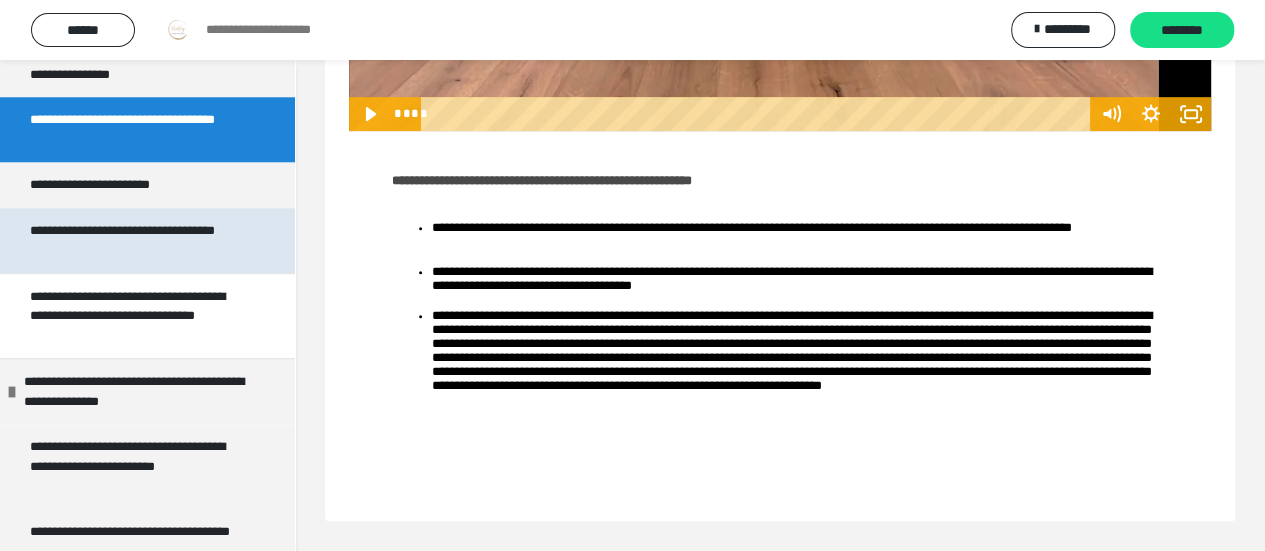 click on "**********" at bounding box center (132, 240) 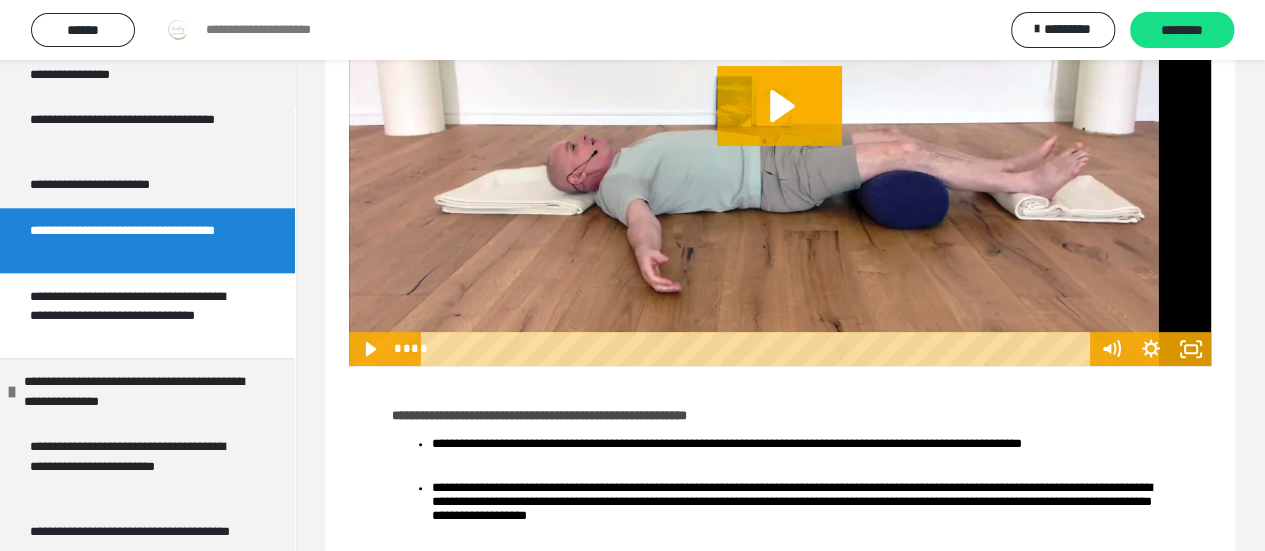 scroll, scrollTop: 412, scrollLeft: 0, axis: vertical 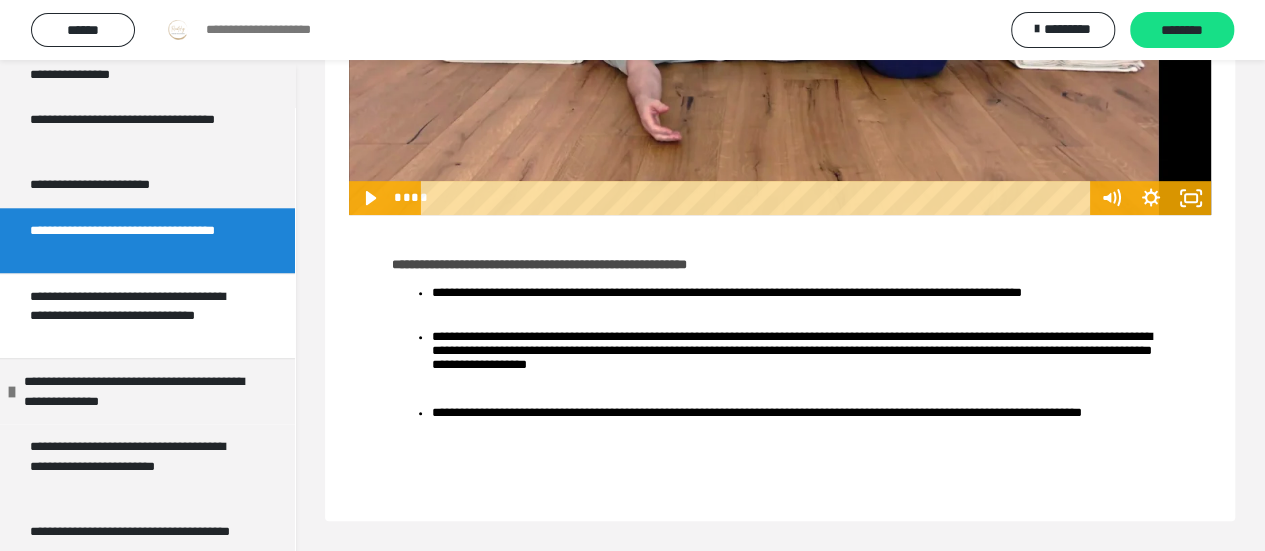 click on "**********" at bounding box center (780, 356) 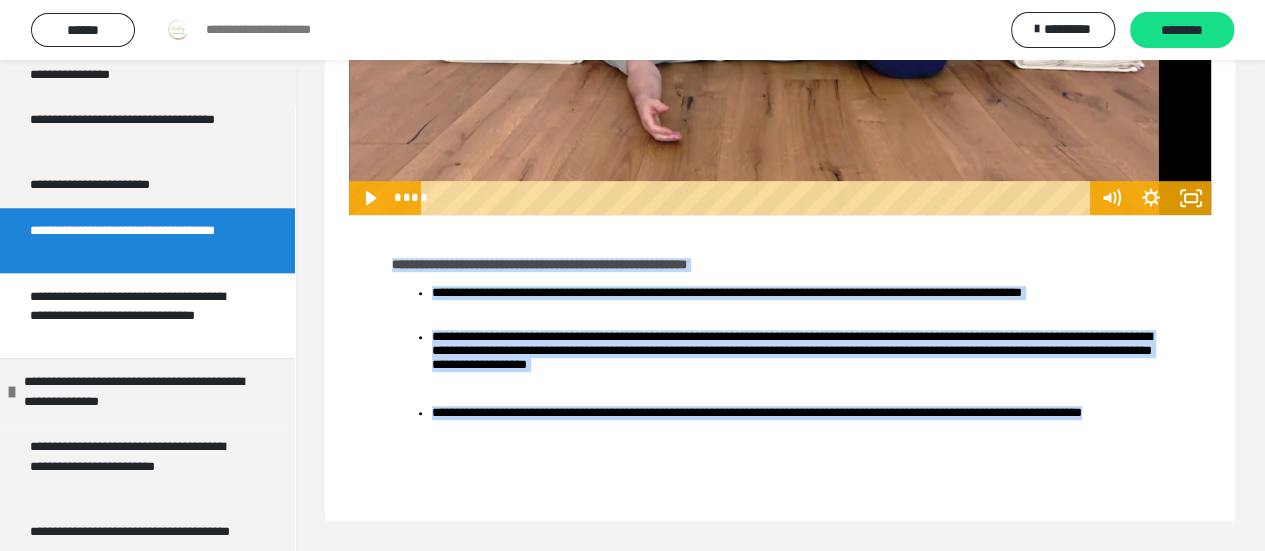 drag, startPoint x: 393, startPoint y: 263, endPoint x: 863, endPoint y: 467, distance: 512.36316 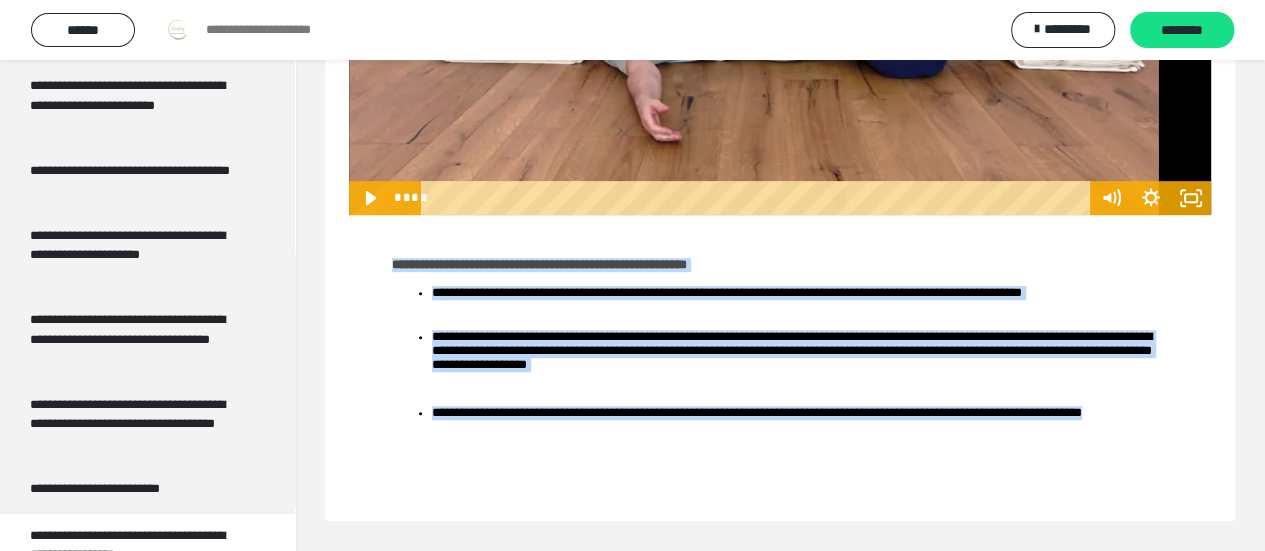 scroll, scrollTop: 1325, scrollLeft: 0, axis: vertical 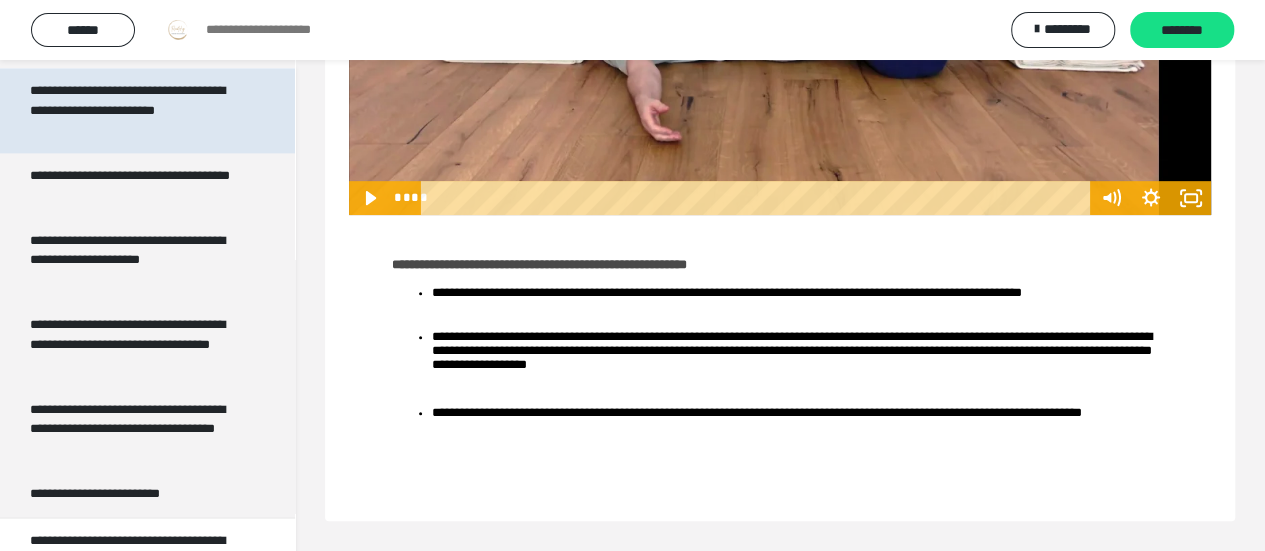 click on "**********" at bounding box center (132, 110) 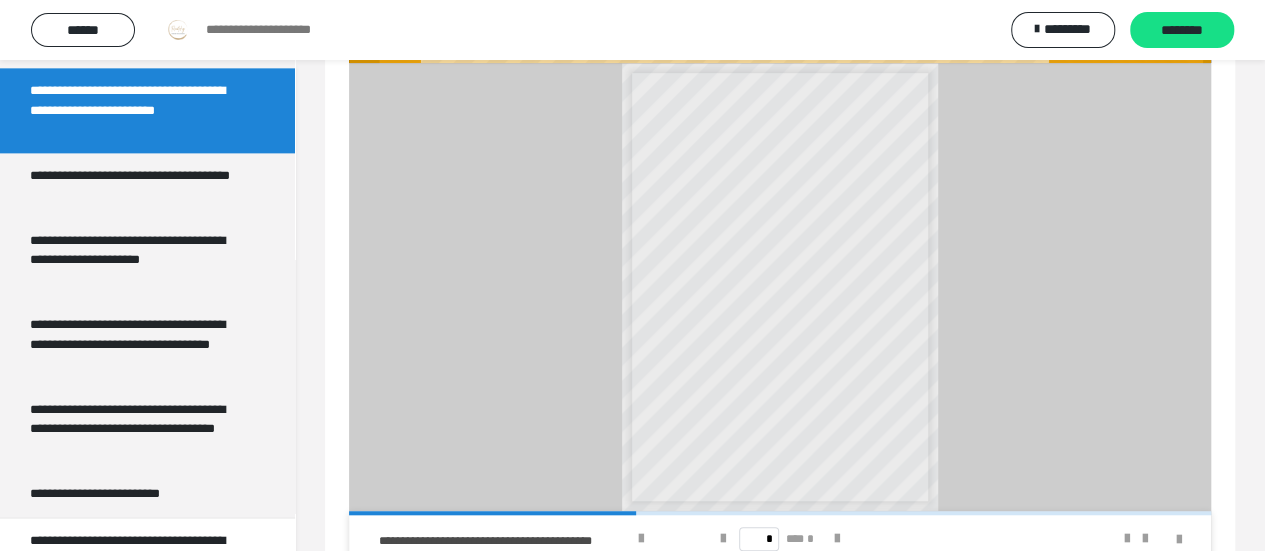scroll, scrollTop: 628, scrollLeft: 0, axis: vertical 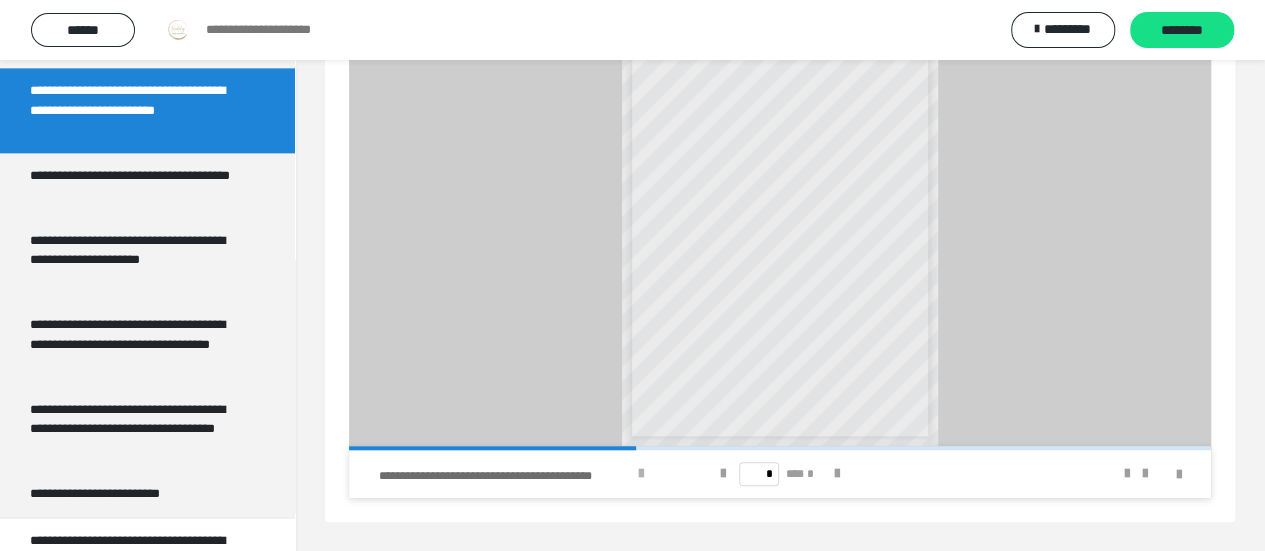 click at bounding box center [641, 474] 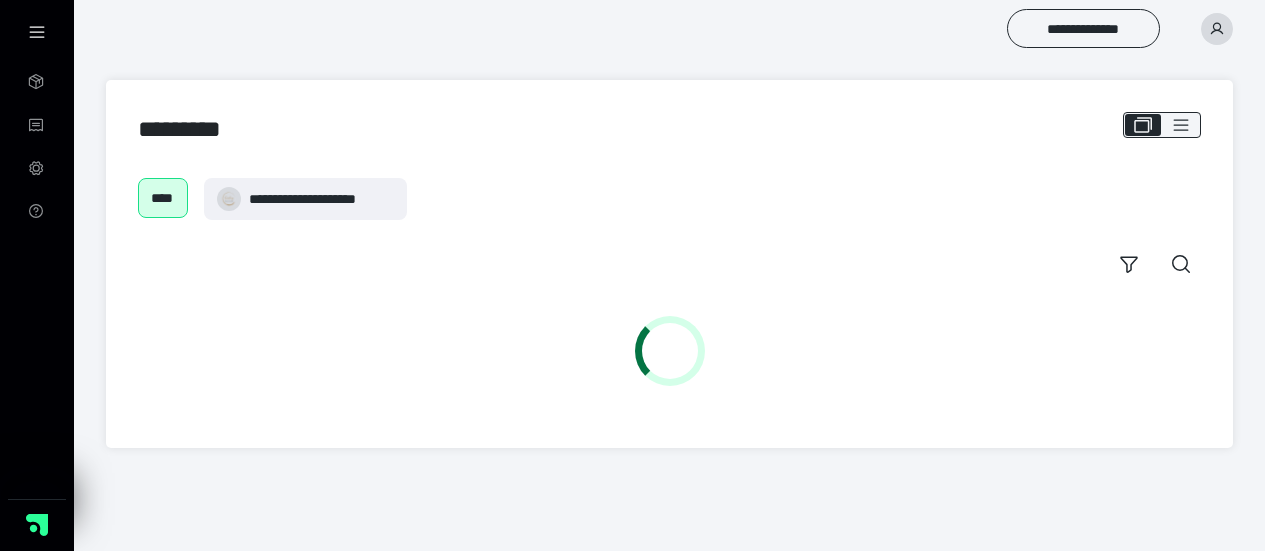 scroll, scrollTop: 0, scrollLeft: 0, axis: both 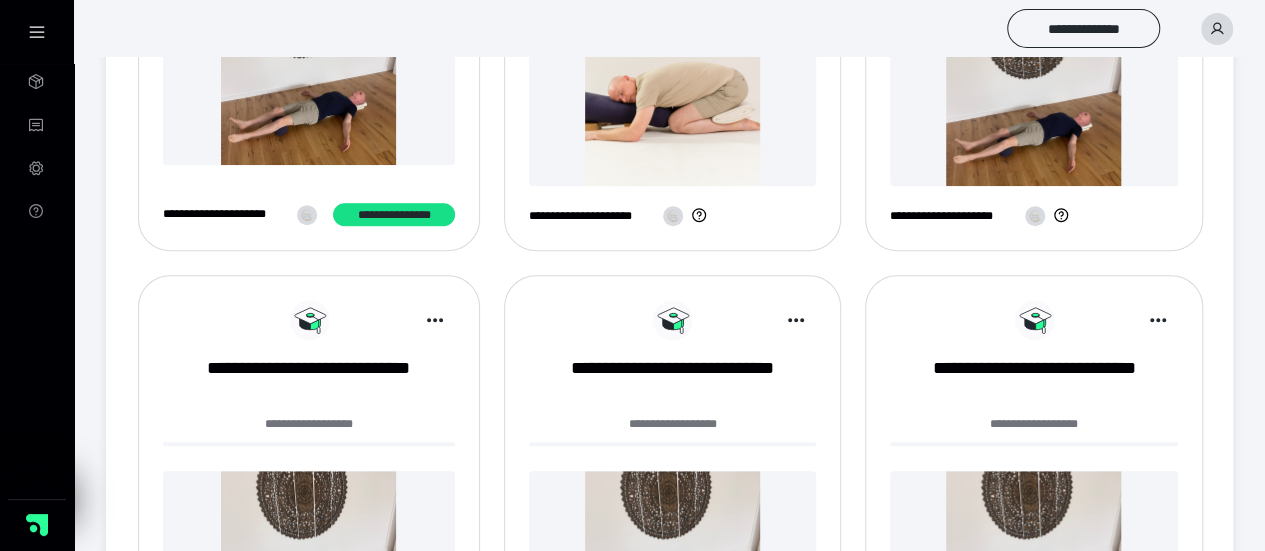 click at bounding box center [673, 98] 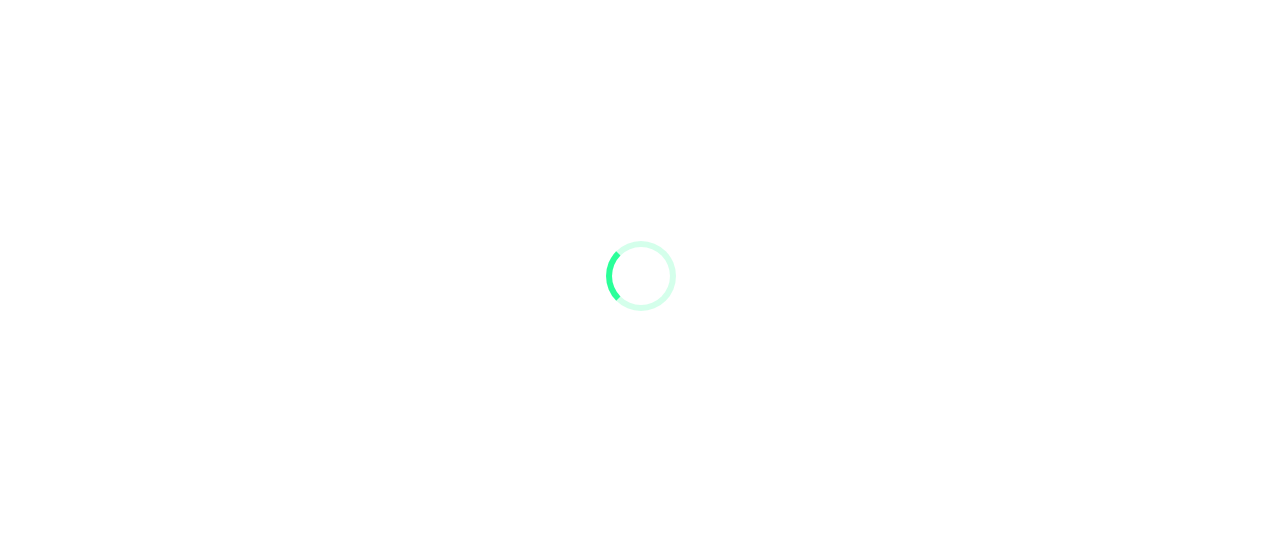 scroll, scrollTop: 0, scrollLeft: 0, axis: both 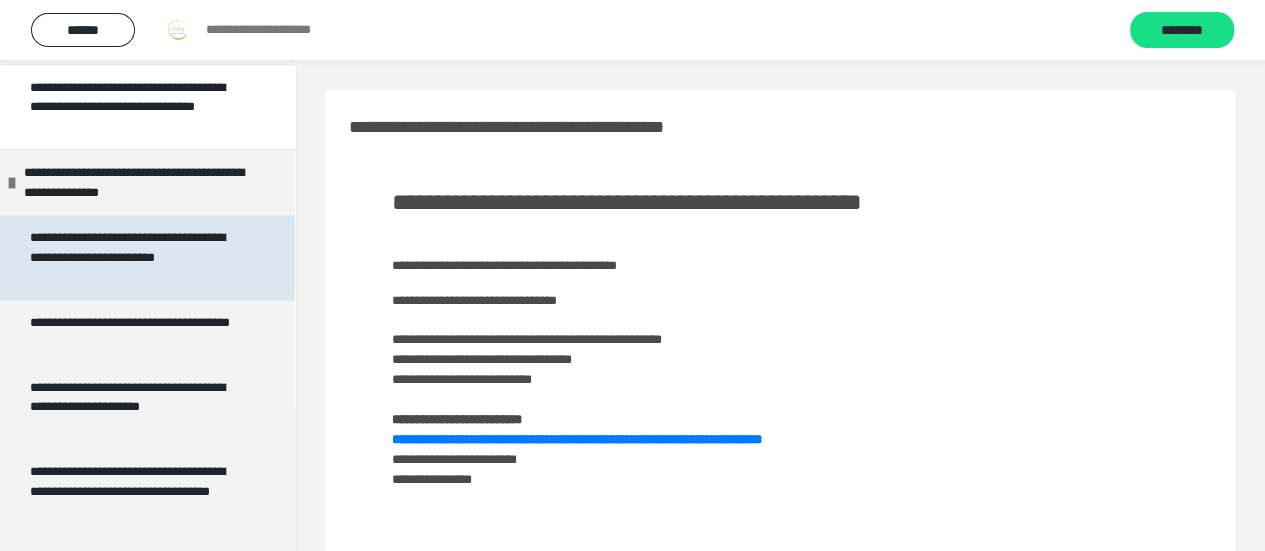 click on "**********" at bounding box center [132, 257] 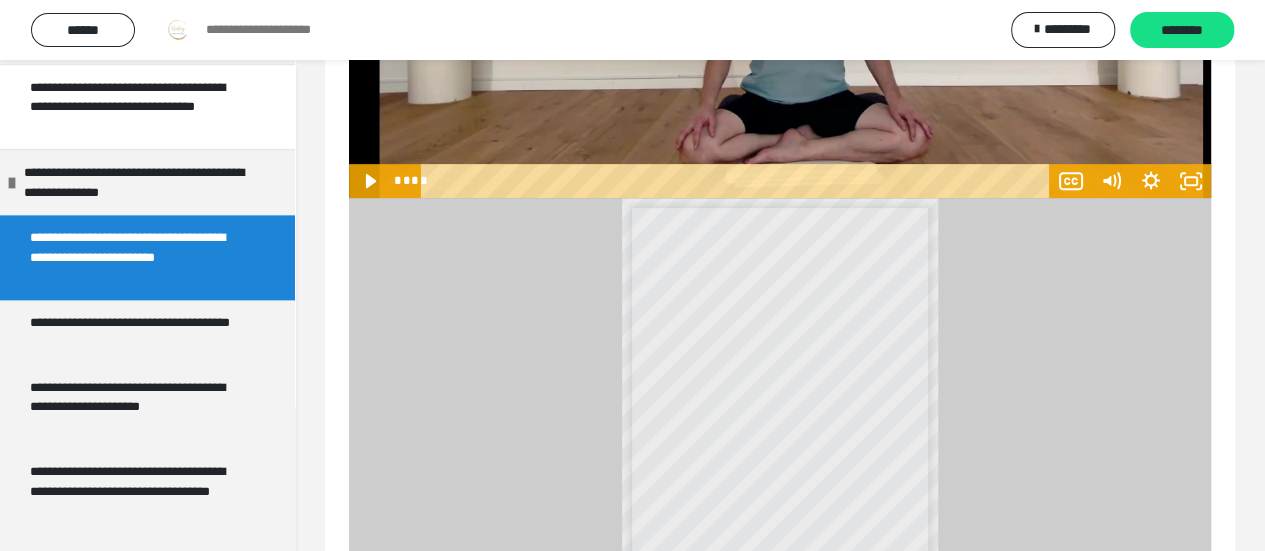 scroll, scrollTop: 528, scrollLeft: 0, axis: vertical 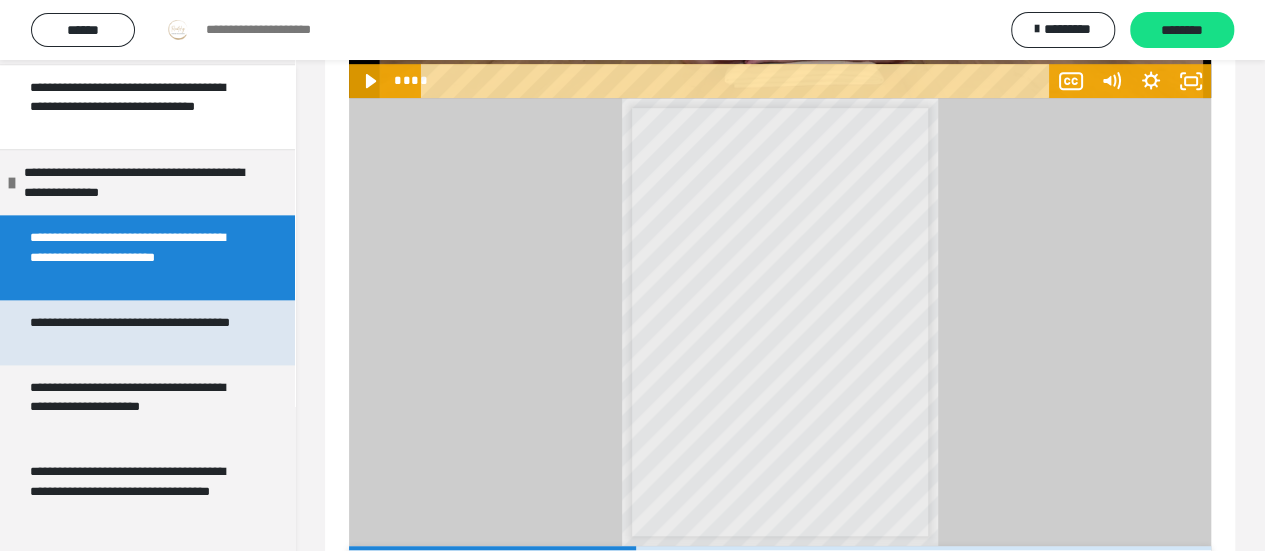 click on "**********" at bounding box center (132, 332) 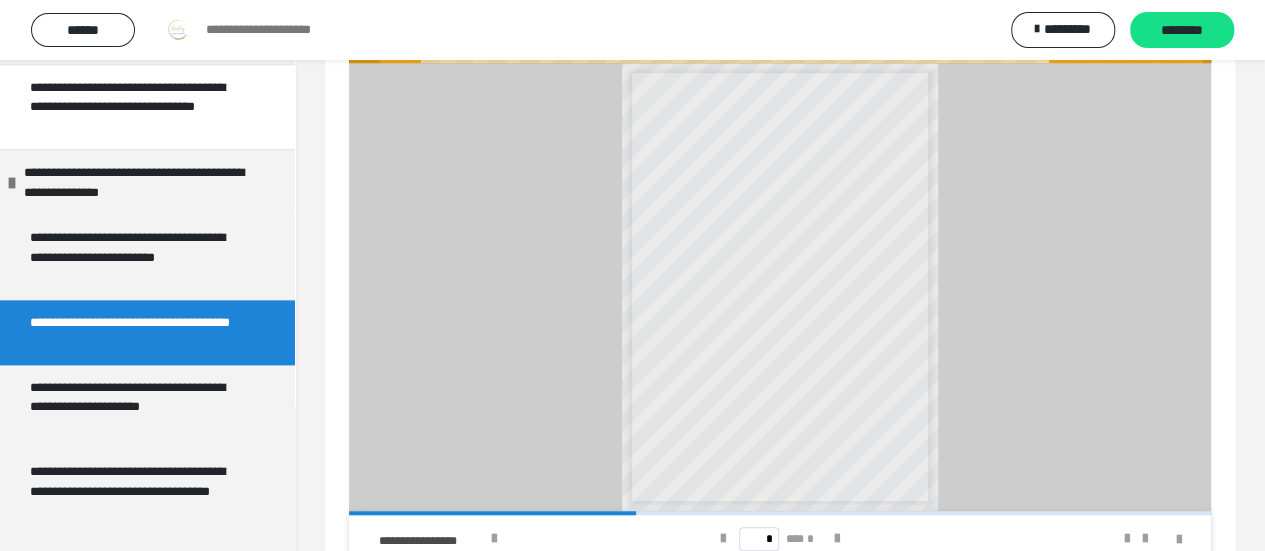 scroll, scrollTop: 628, scrollLeft: 0, axis: vertical 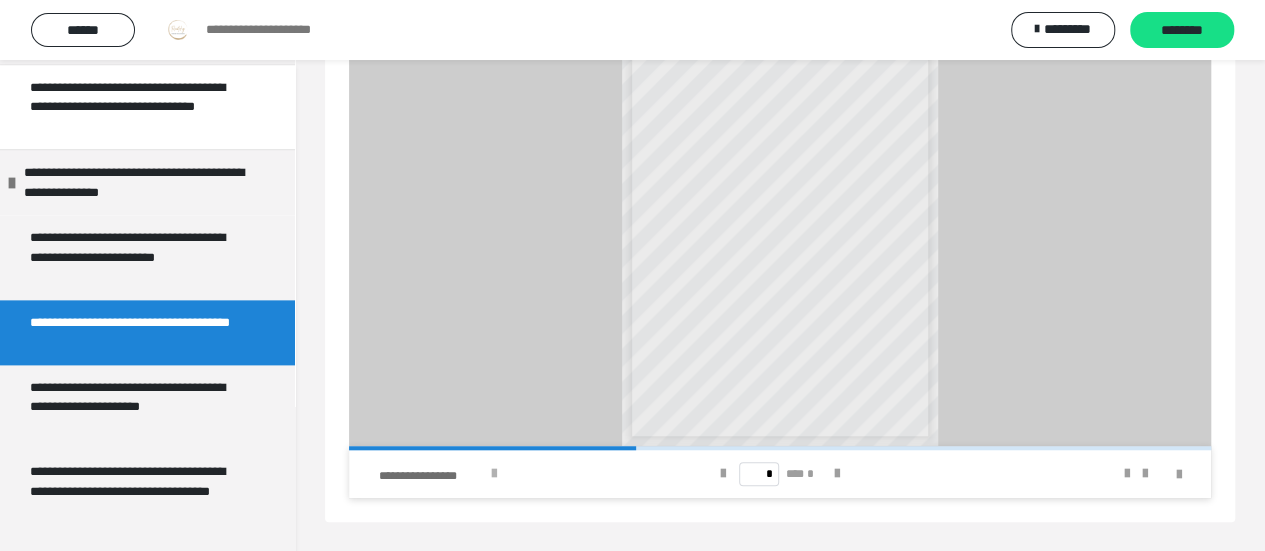 click at bounding box center (494, 474) 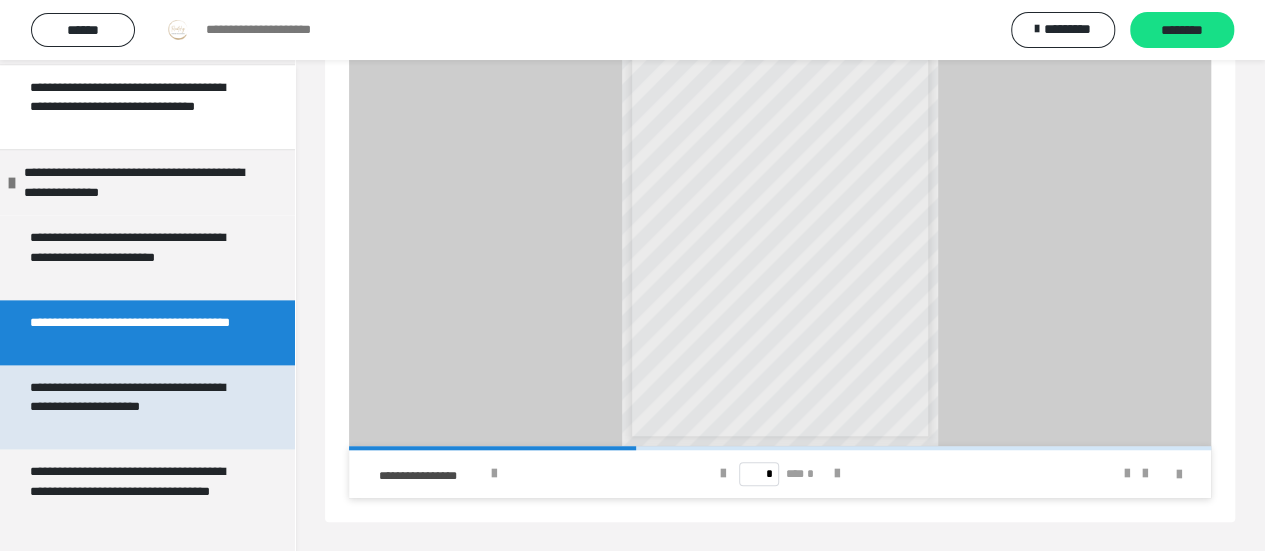 drag, startPoint x: 126, startPoint y: 396, endPoint x: 137, endPoint y: 399, distance: 11.401754 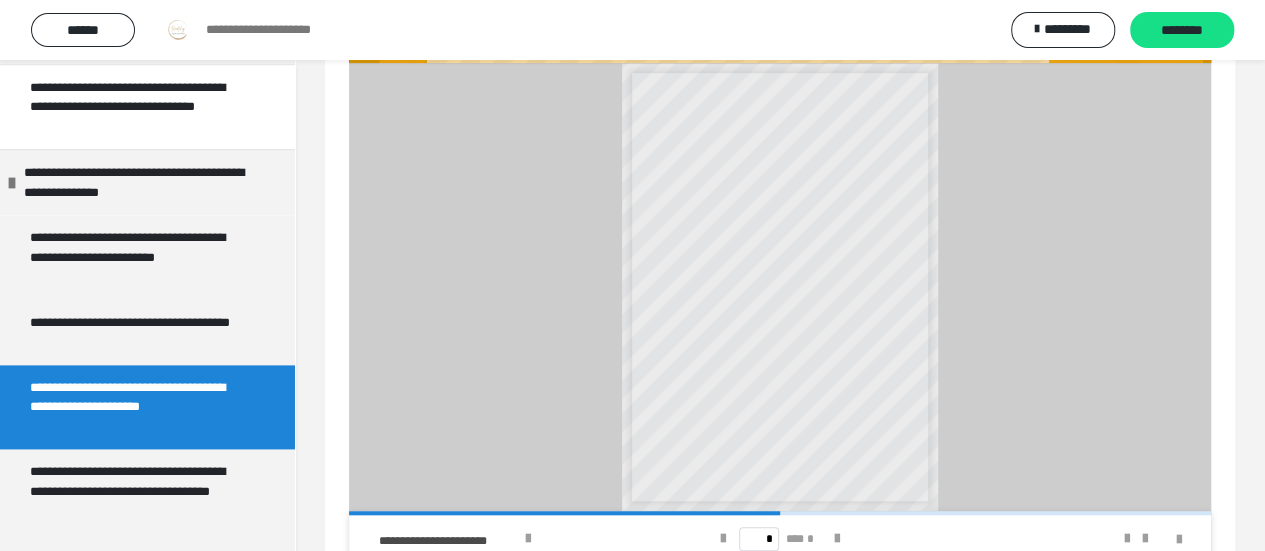 scroll, scrollTop: 628, scrollLeft: 0, axis: vertical 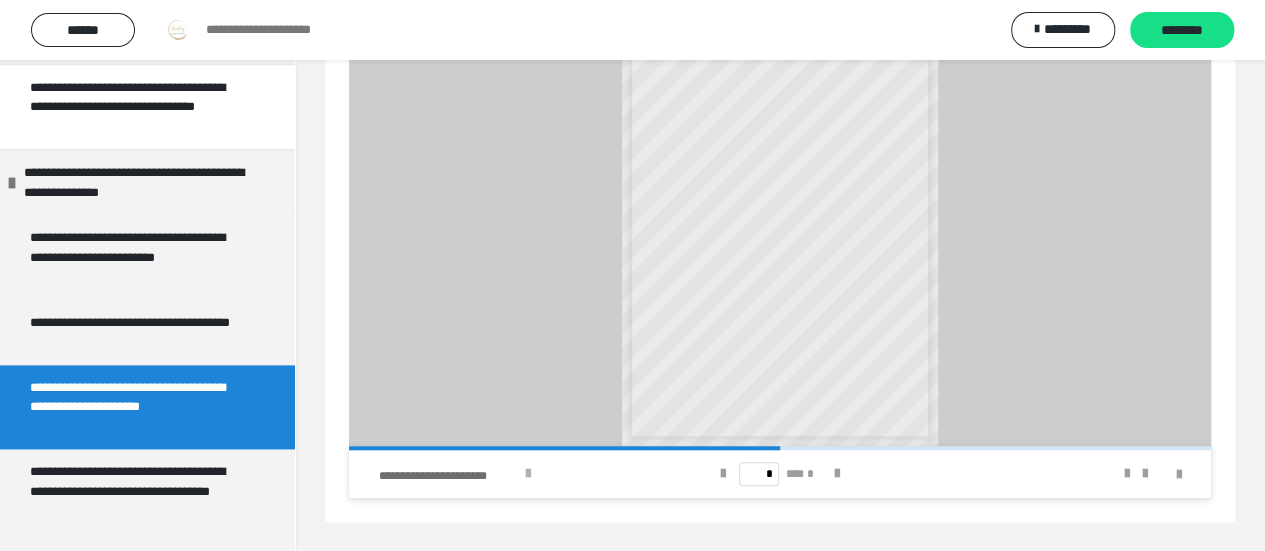 click at bounding box center (528, 474) 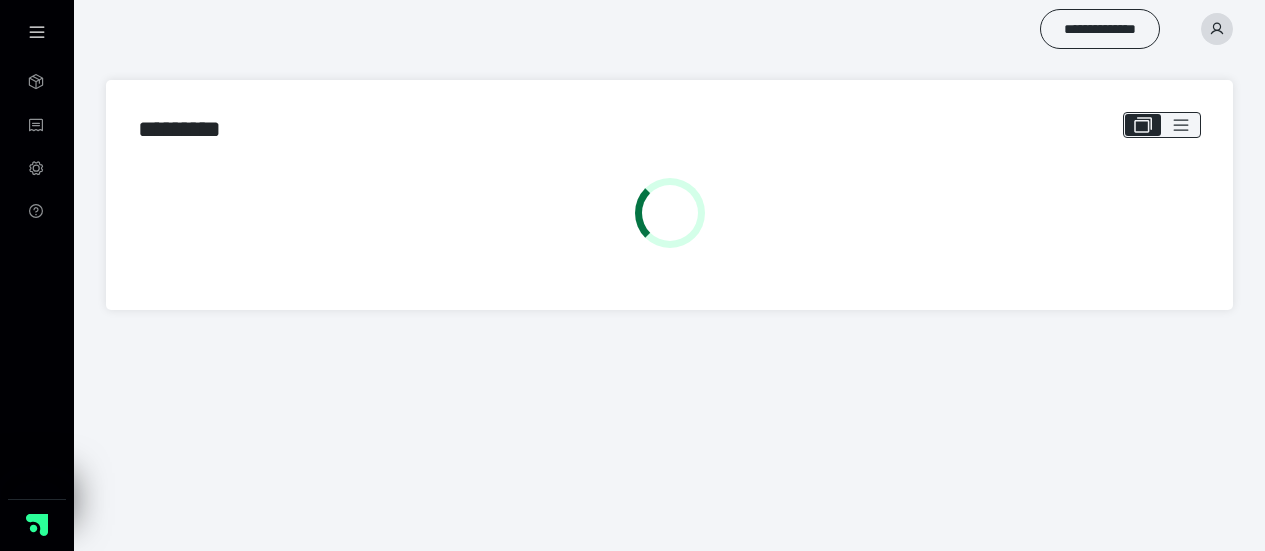 scroll, scrollTop: 0, scrollLeft: 0, axis: both 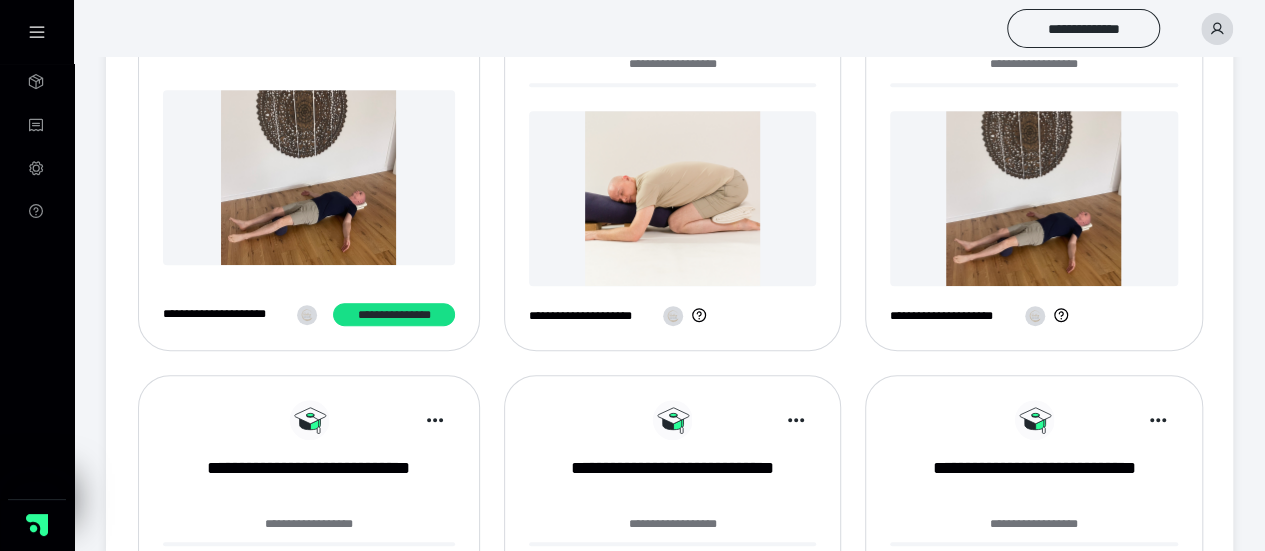 click at bounding box center [673, 198] 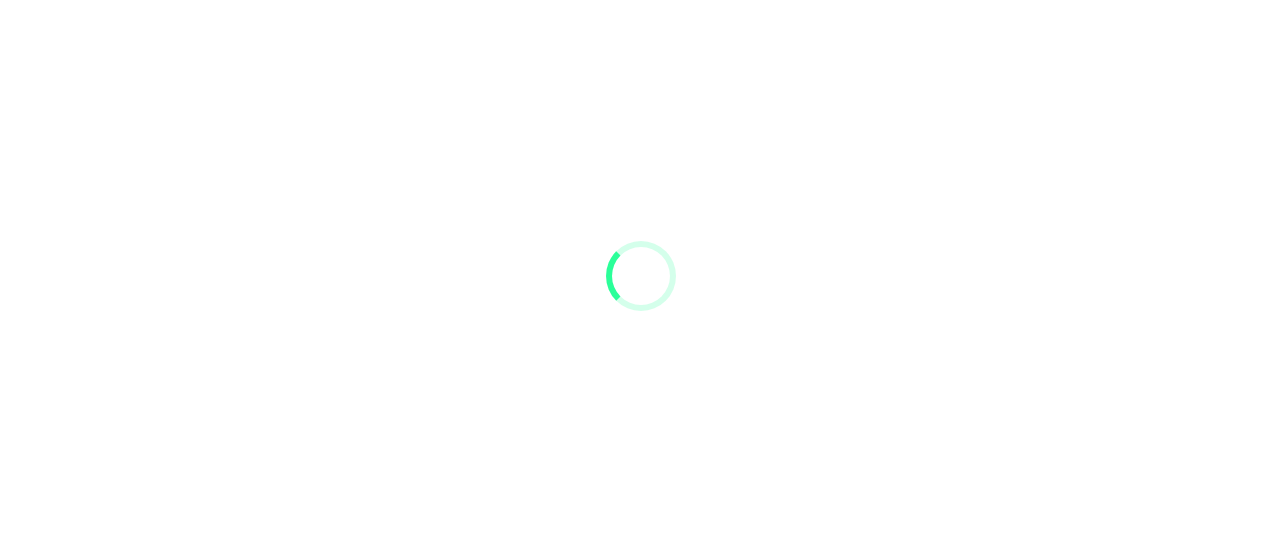 scroll, scrollTop: 0, scrollLeft: 0, axis: both 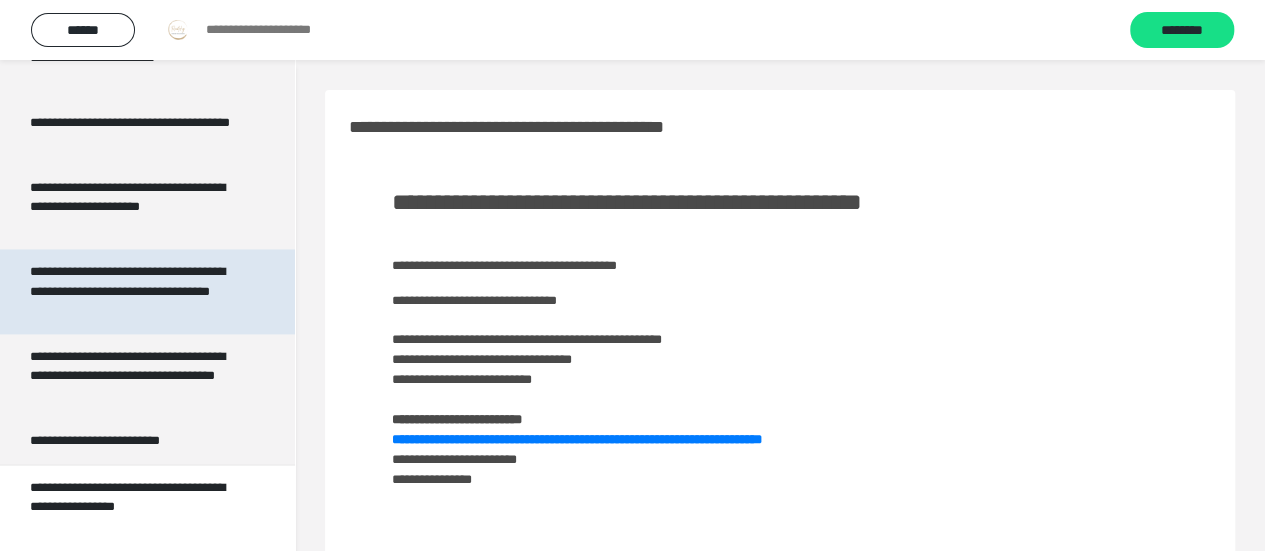 click on "**********" at bounding box center [132, 291] 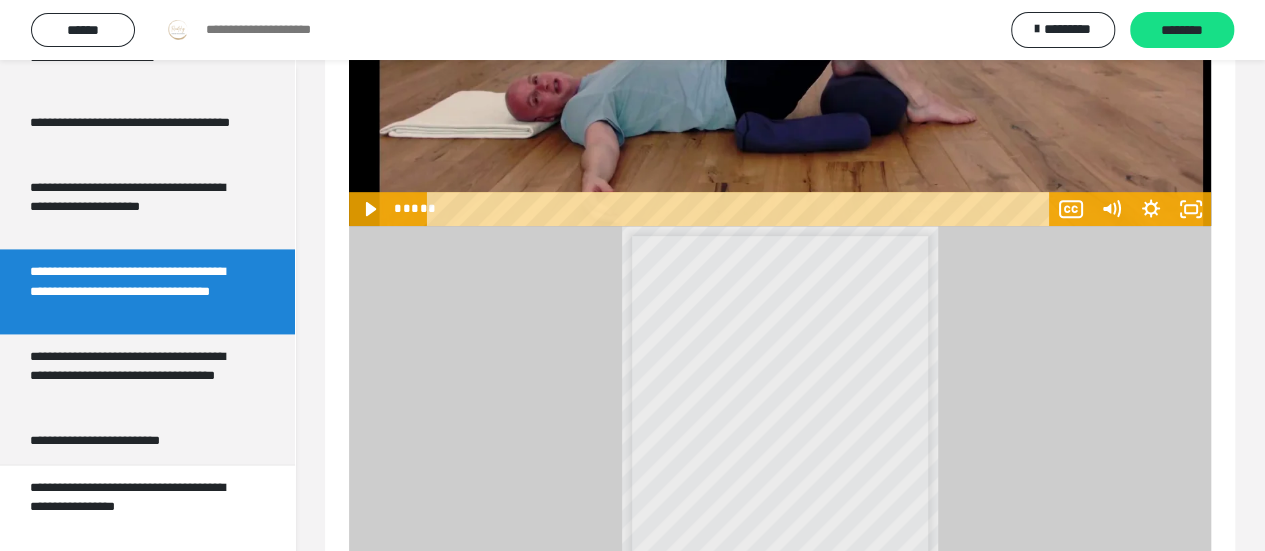 scroll, scrollTop: 600, scrollLeft: 0, axis: vertical 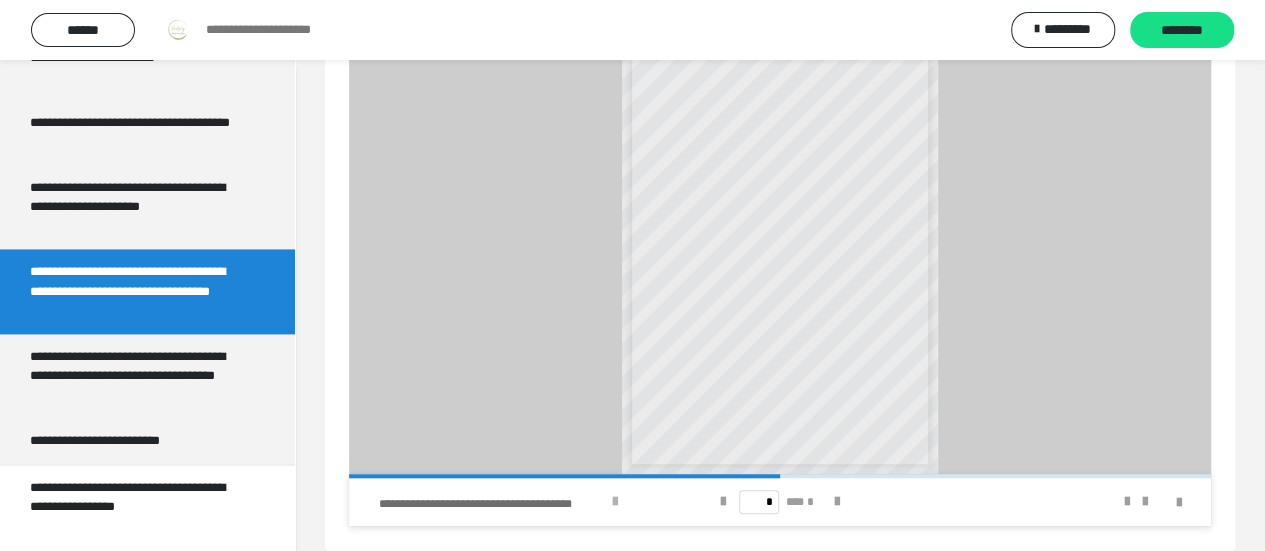 click at bounding box center [615, 502] 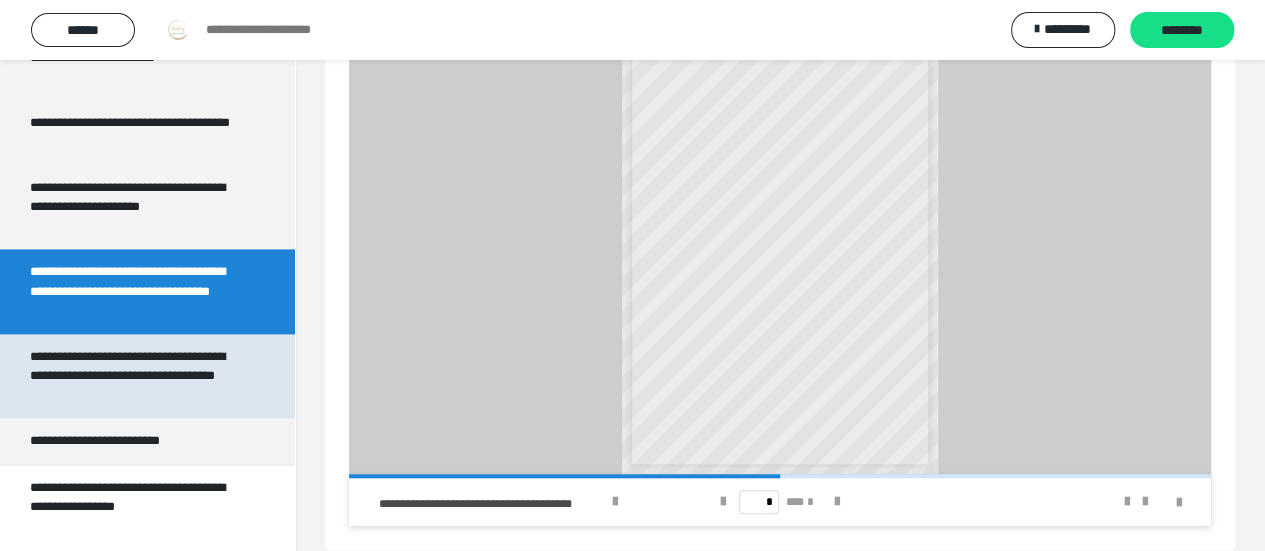 click on "**********" at bounding box center [132, 376] 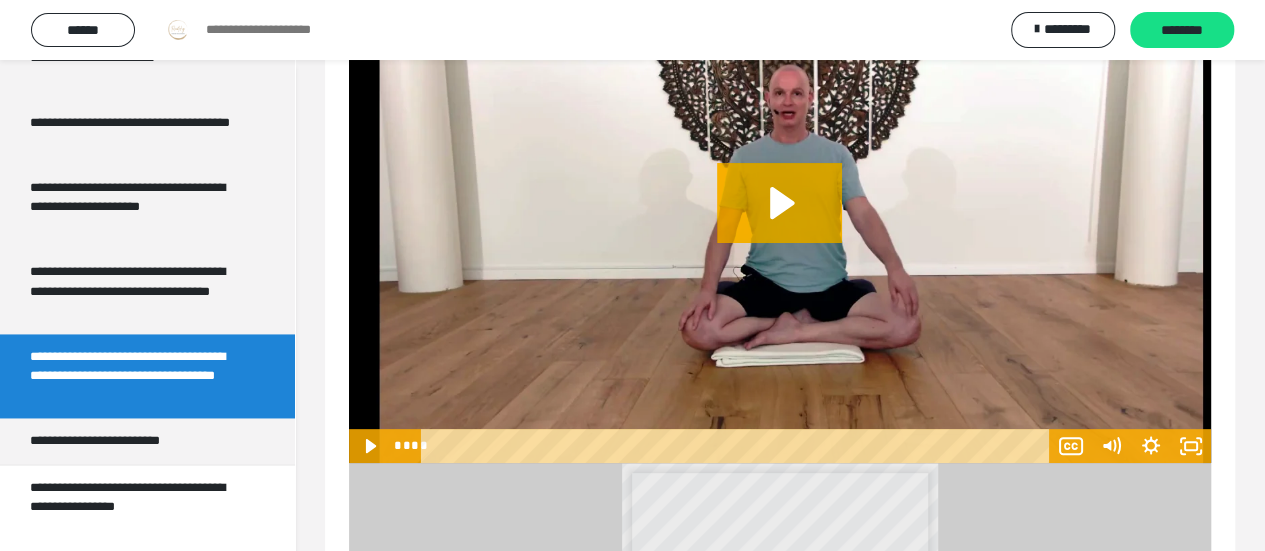 scroll, scrollTop: 628, scrollLeft: 0, axis: vertical 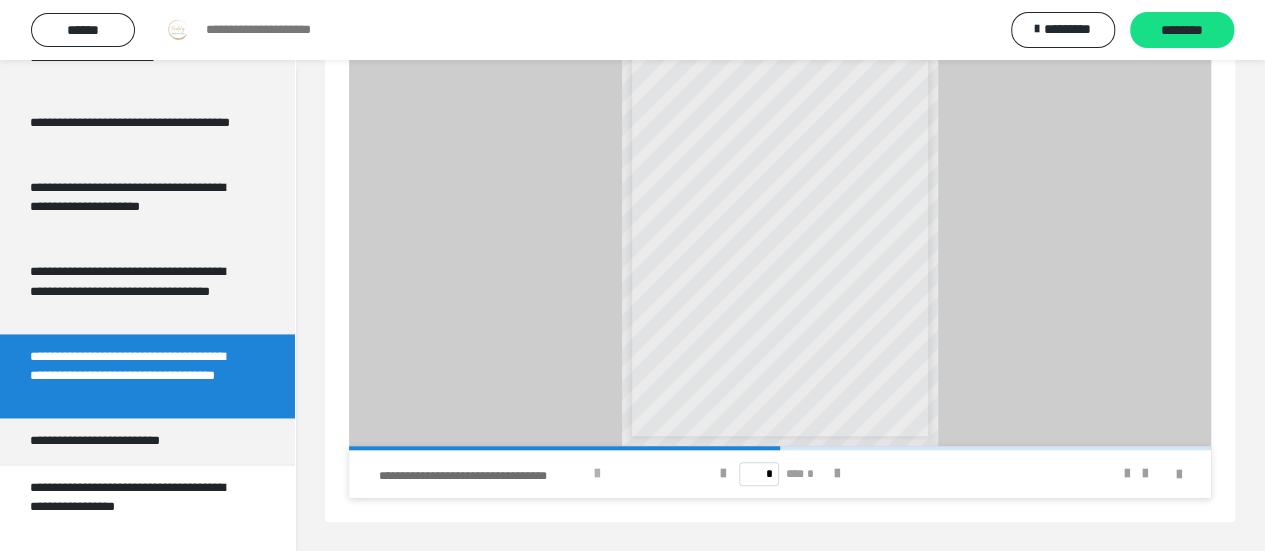click at bounding box center [596, 474] 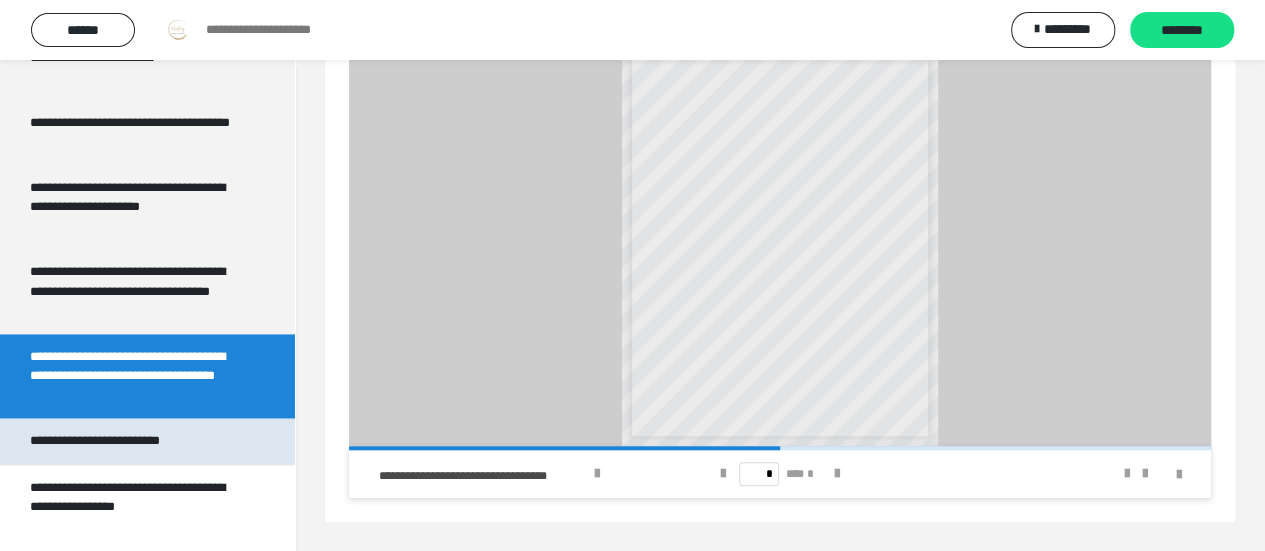 click on "**********" at bounding box center [124, 441] 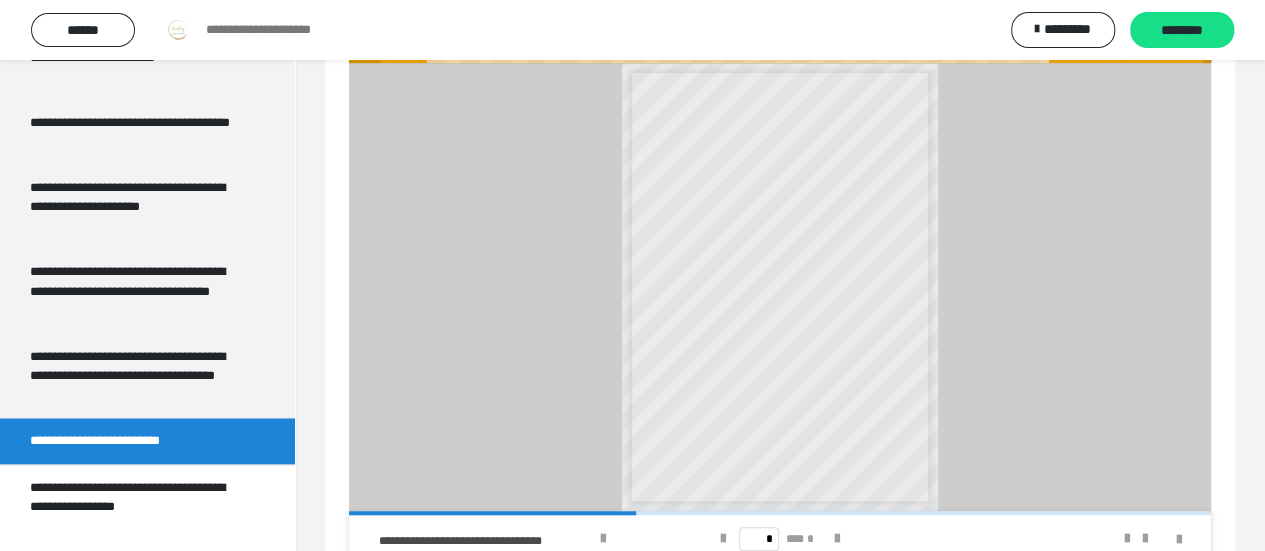 scroll, scrollTop: 628, scrollLeft: 0, axis: vertical 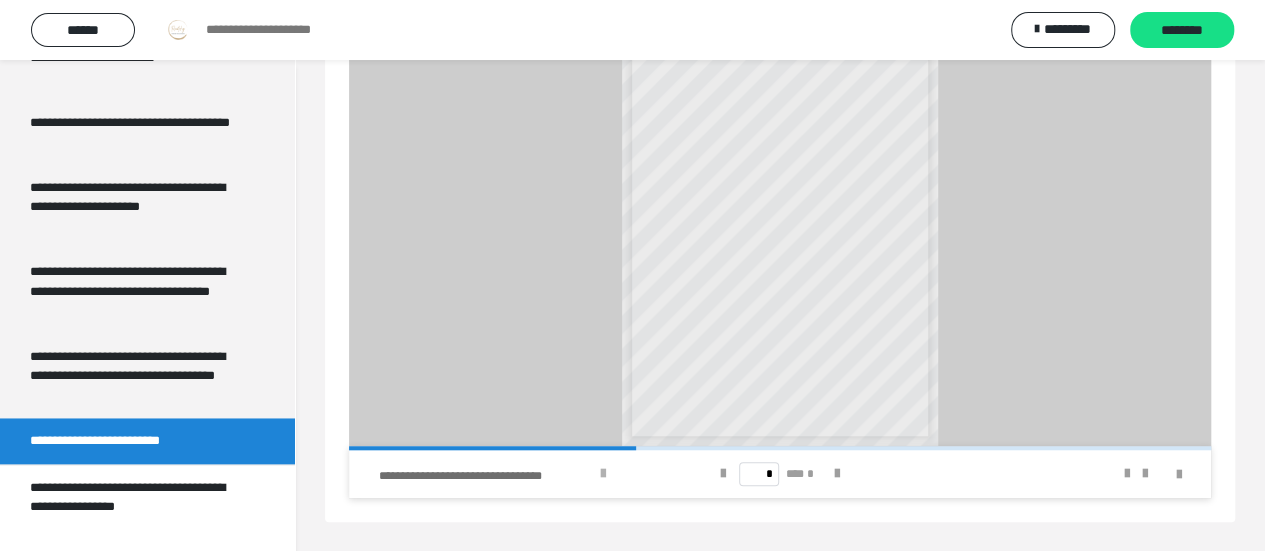 click at bounding box center (603, 474) 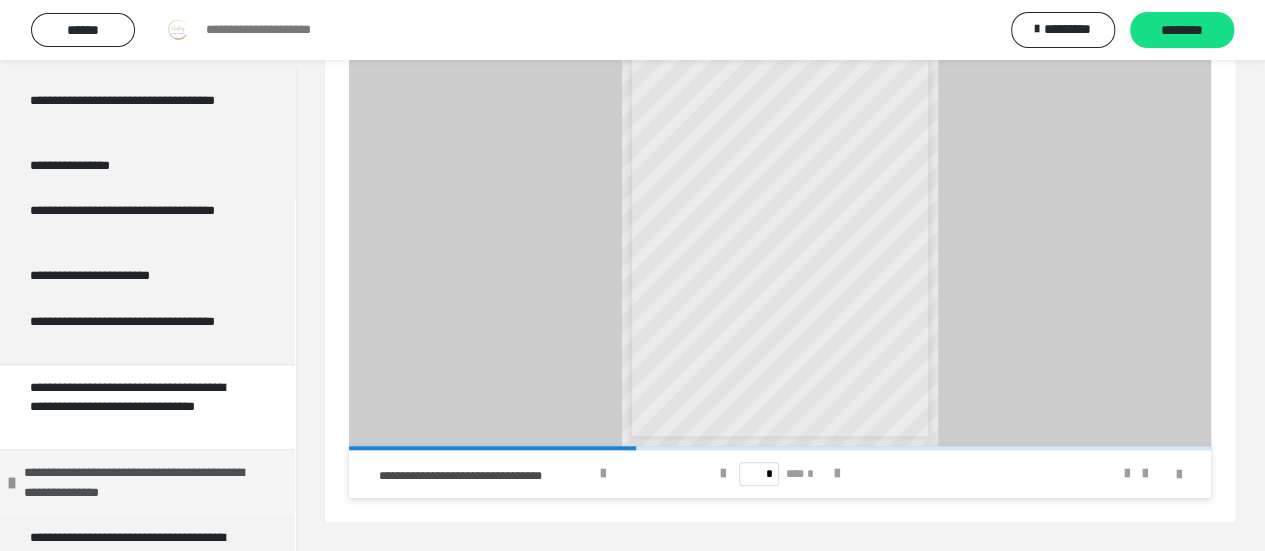 scroll, scrollTop: 678, scrollLeft: 0, axis: vertical 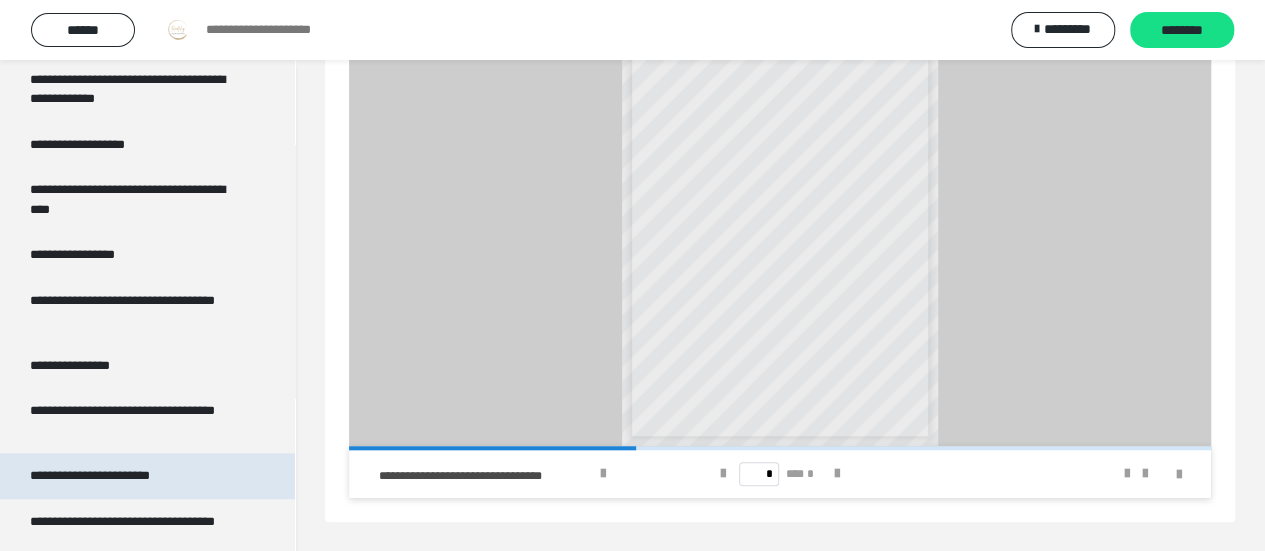 click on "**********" at bounding box center (118, 476) 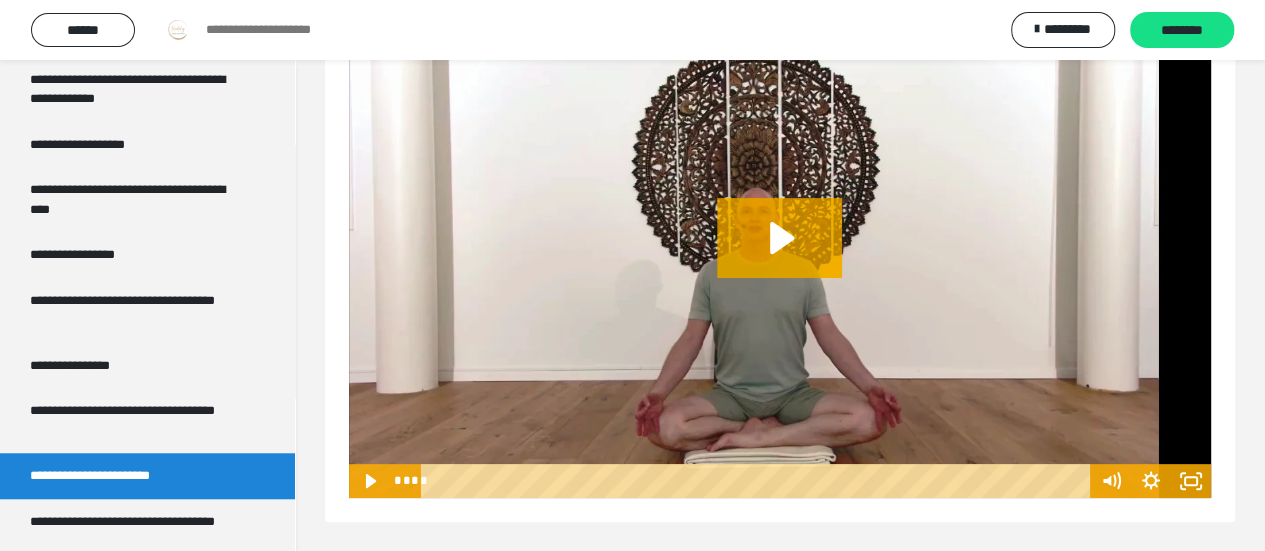 scroll, scrollTop: 0, scrollLeft: 0, axis: both 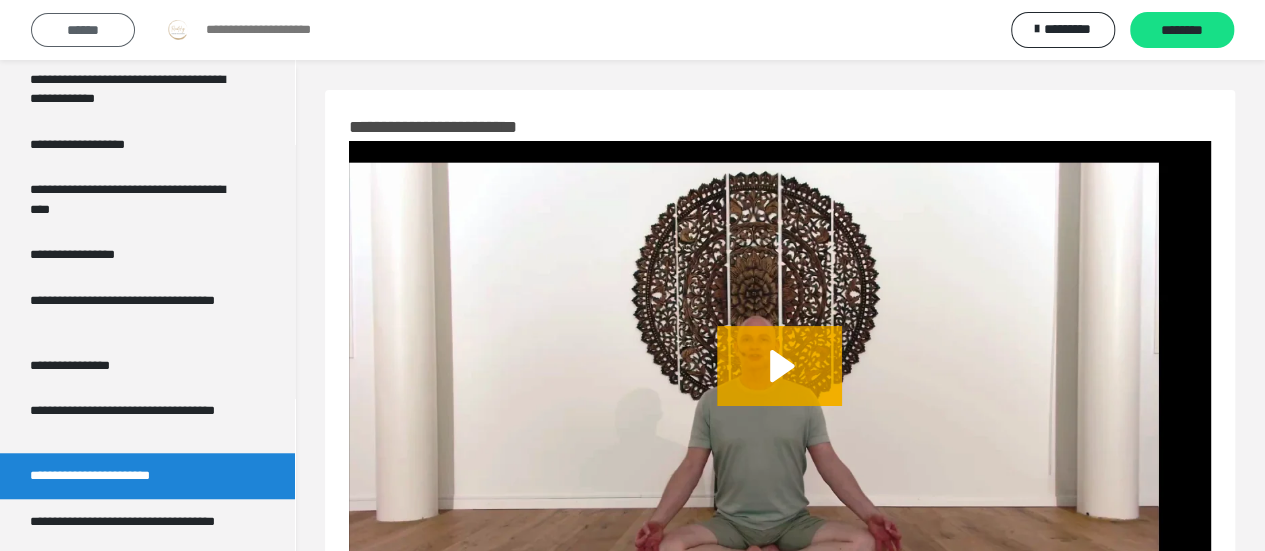 click on "******" at bounding box center [83, 30] 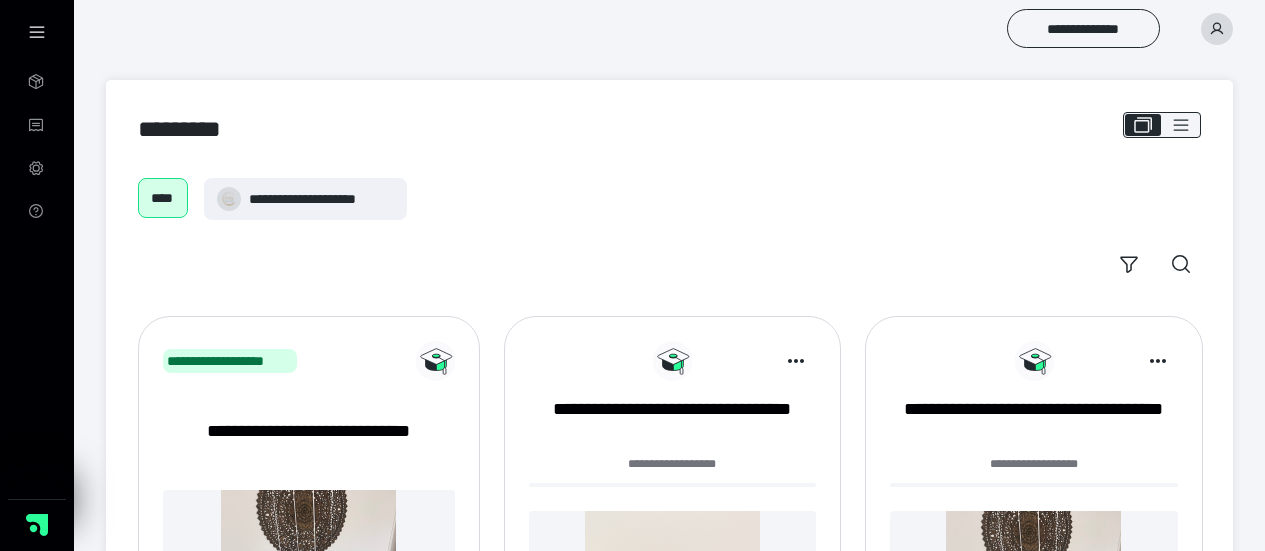 scroll, scrollTop: 400, scrollLeft: 0, axis: vertical 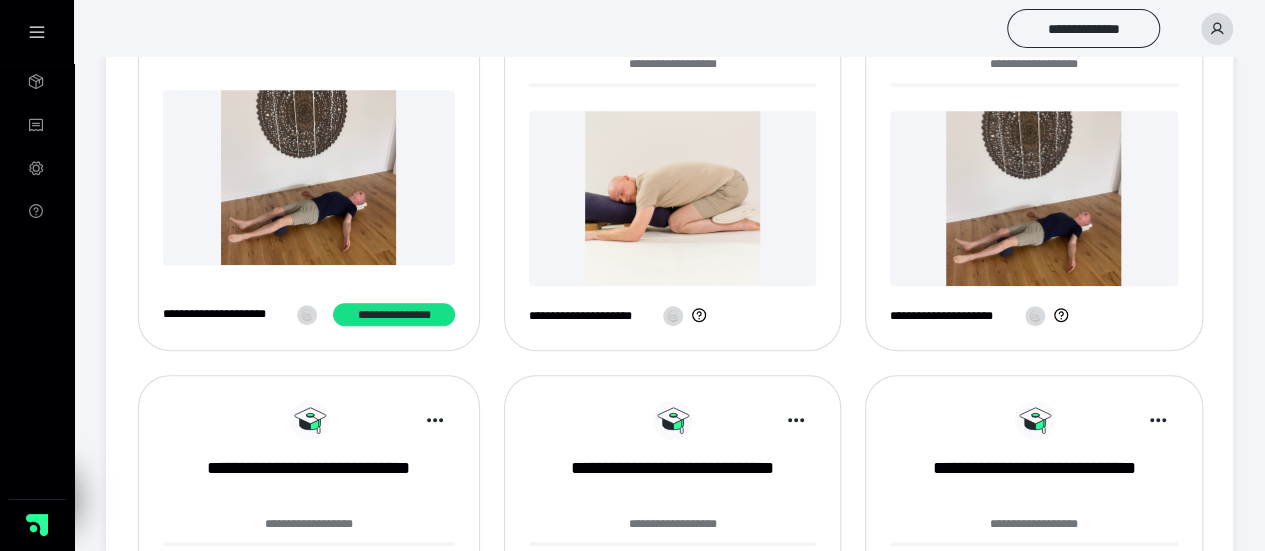 click at bounding box center [1034, 198] 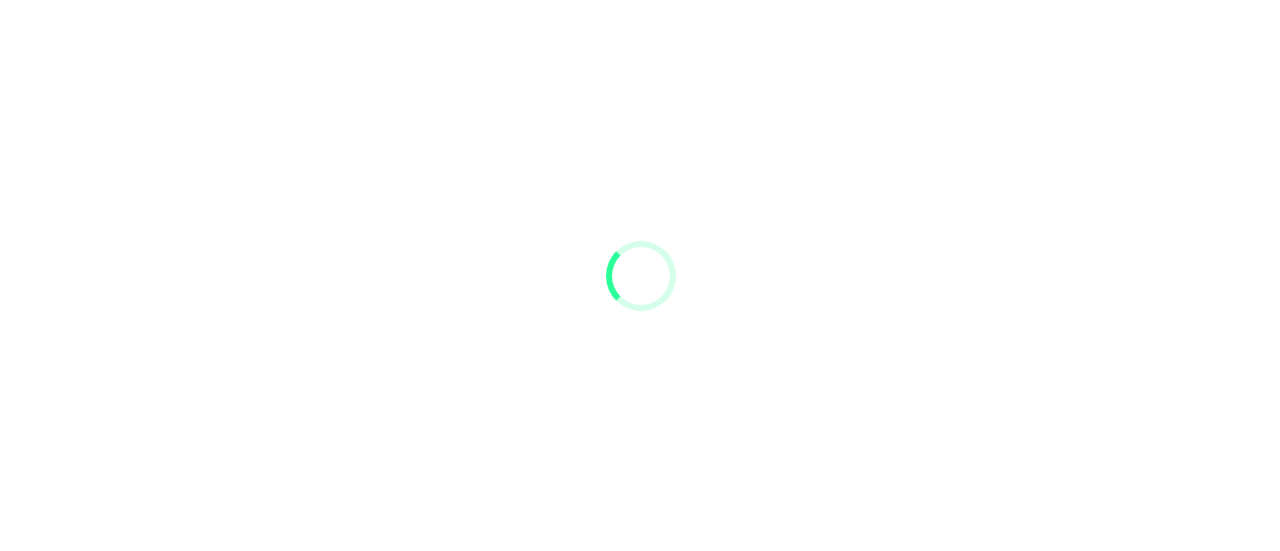 scroll, scrollTop: 0, scrollLeft: 0, axis: both 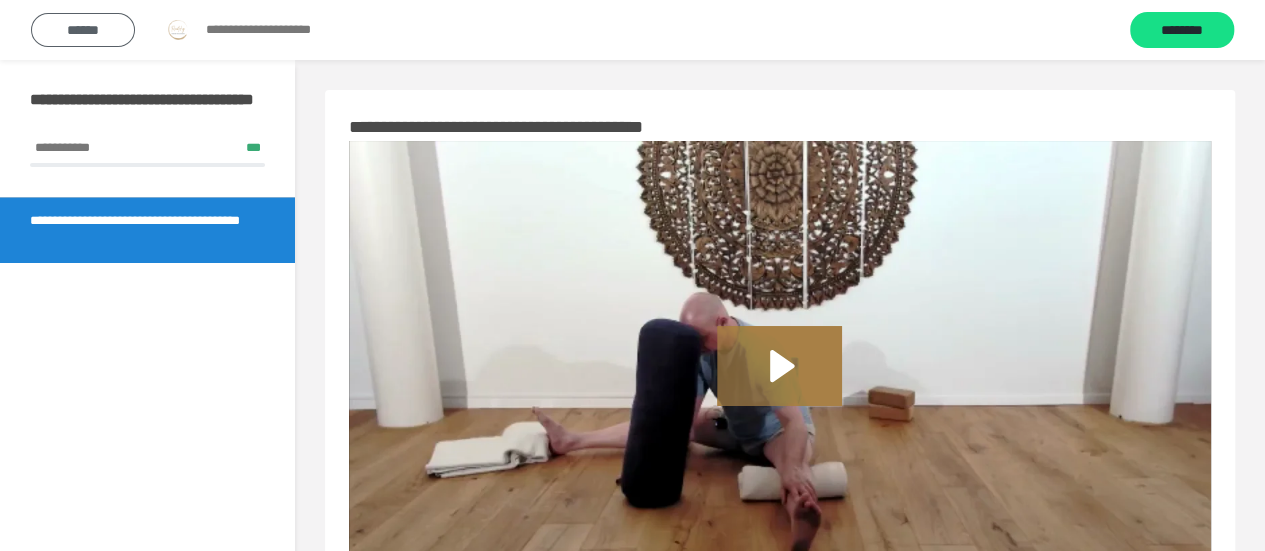 click on "******" at bounding box center [83, 30] 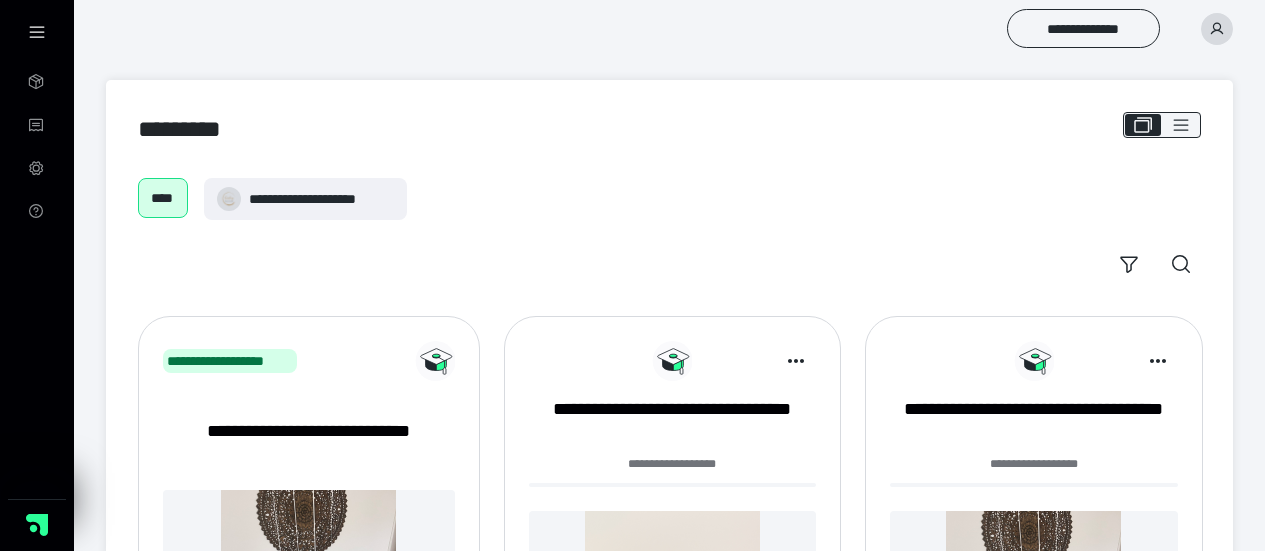 scroll, scrollTop: 400, scrollLeft: 0, axis: vertical 